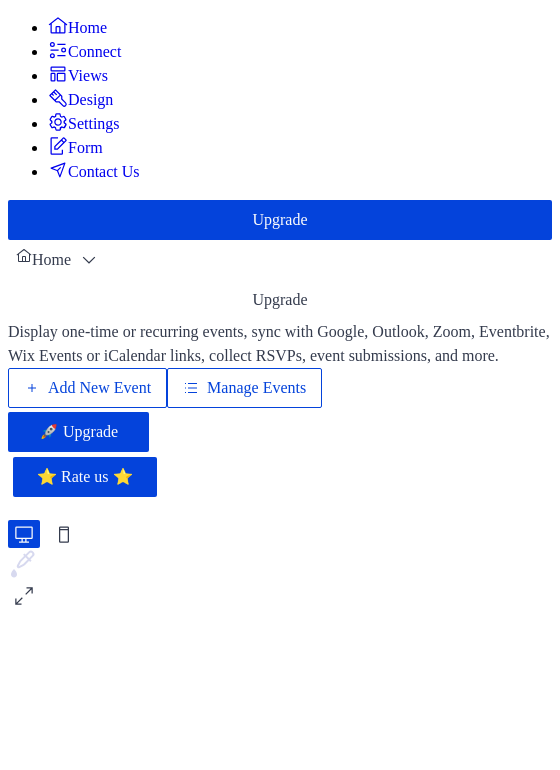 scroll, scrollTop: 0, scrollLeft: 0, axis: both 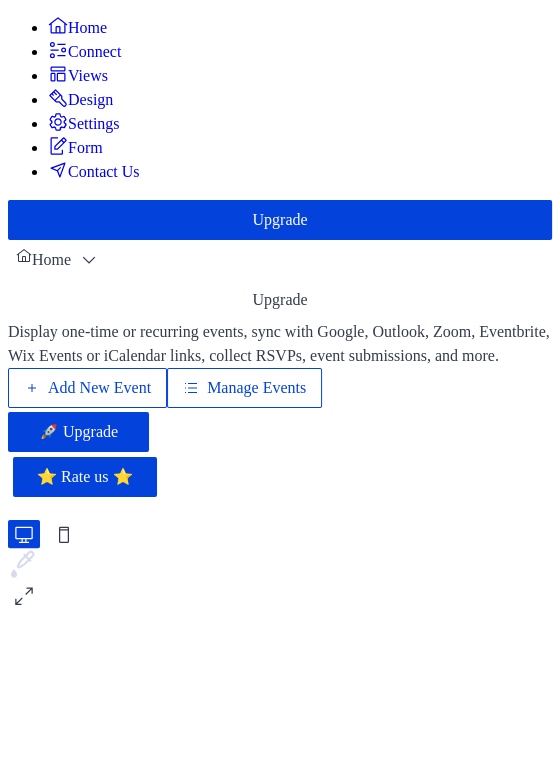 click on "Add New Event" at bounding box center [99, 388] 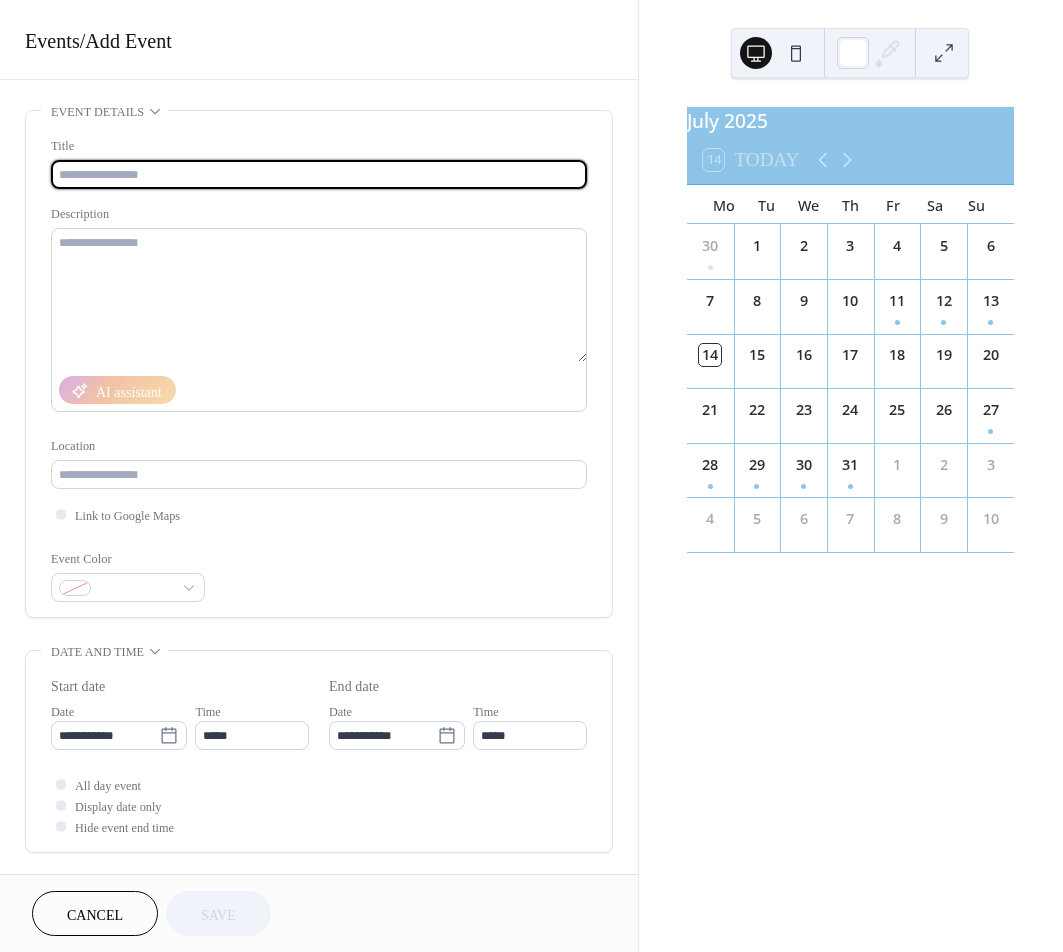 scroll, scrollTop: 0, scrollLeft: 0, axis: both 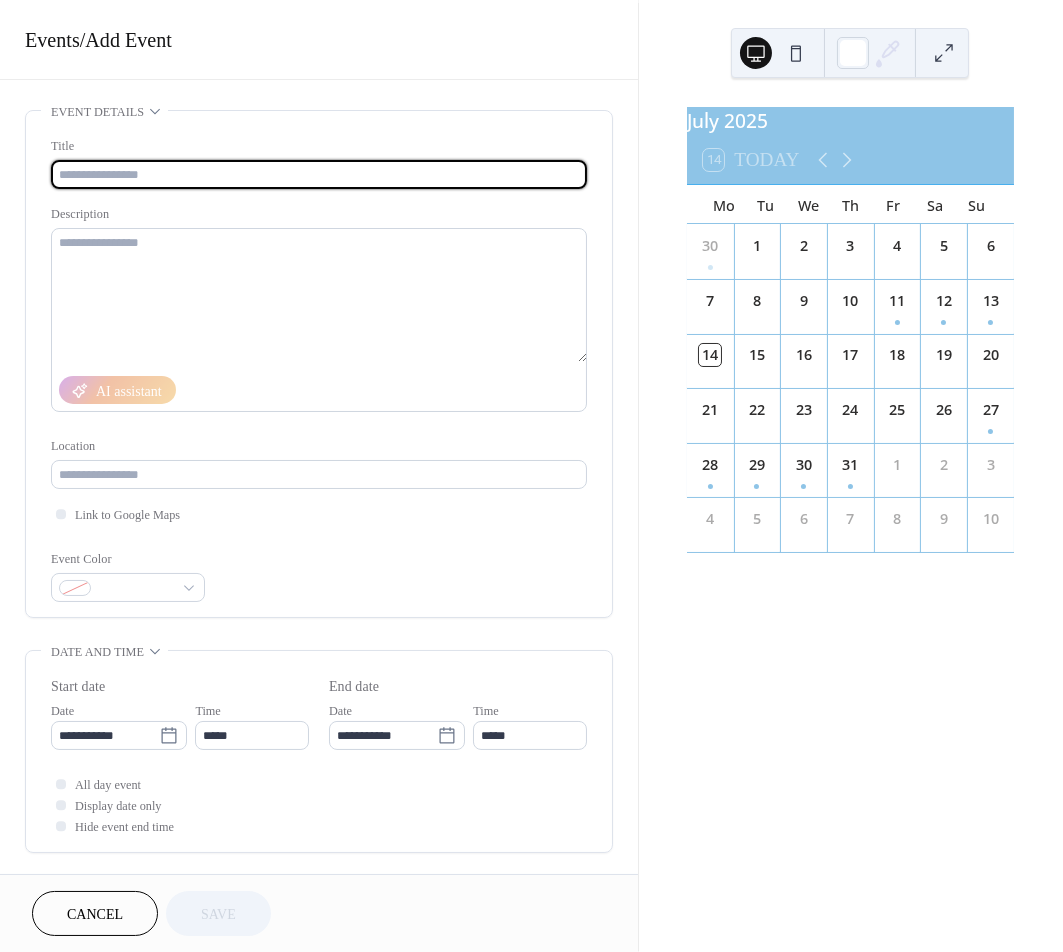 click at bounding box center [319, 174] 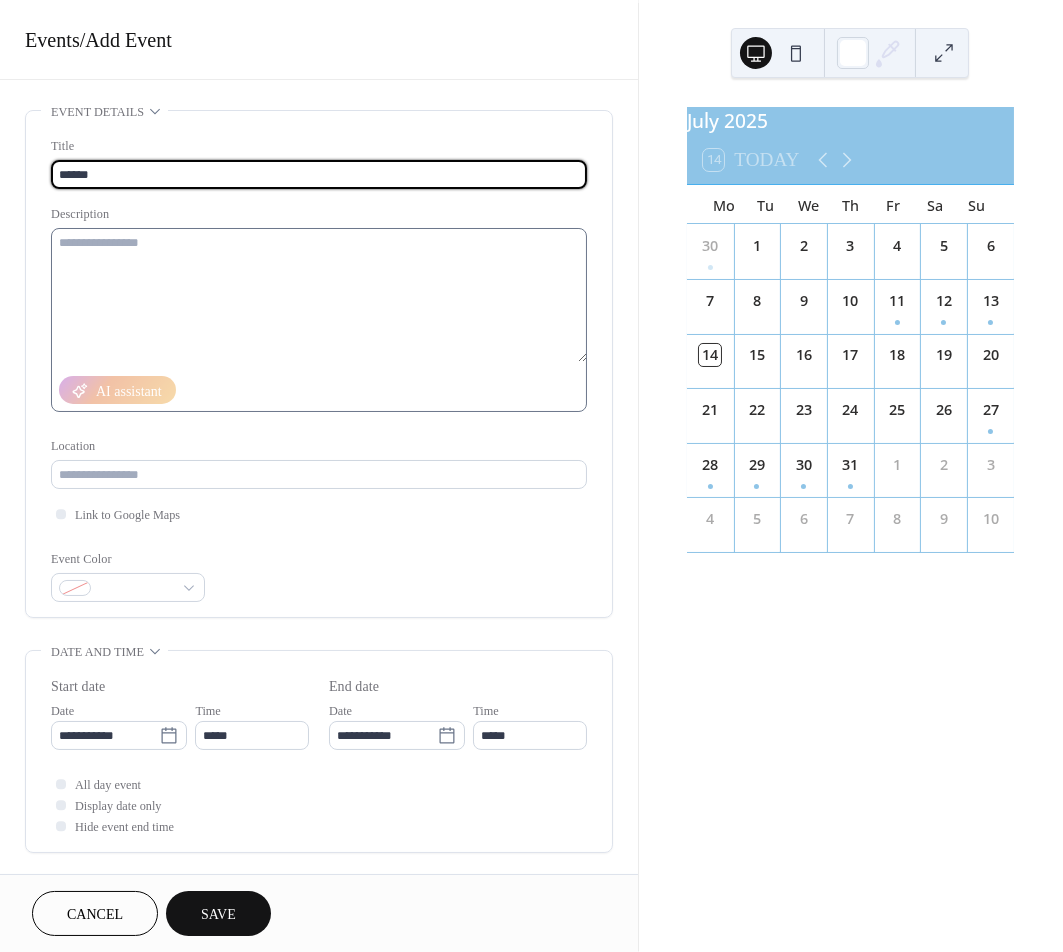 type on "******" 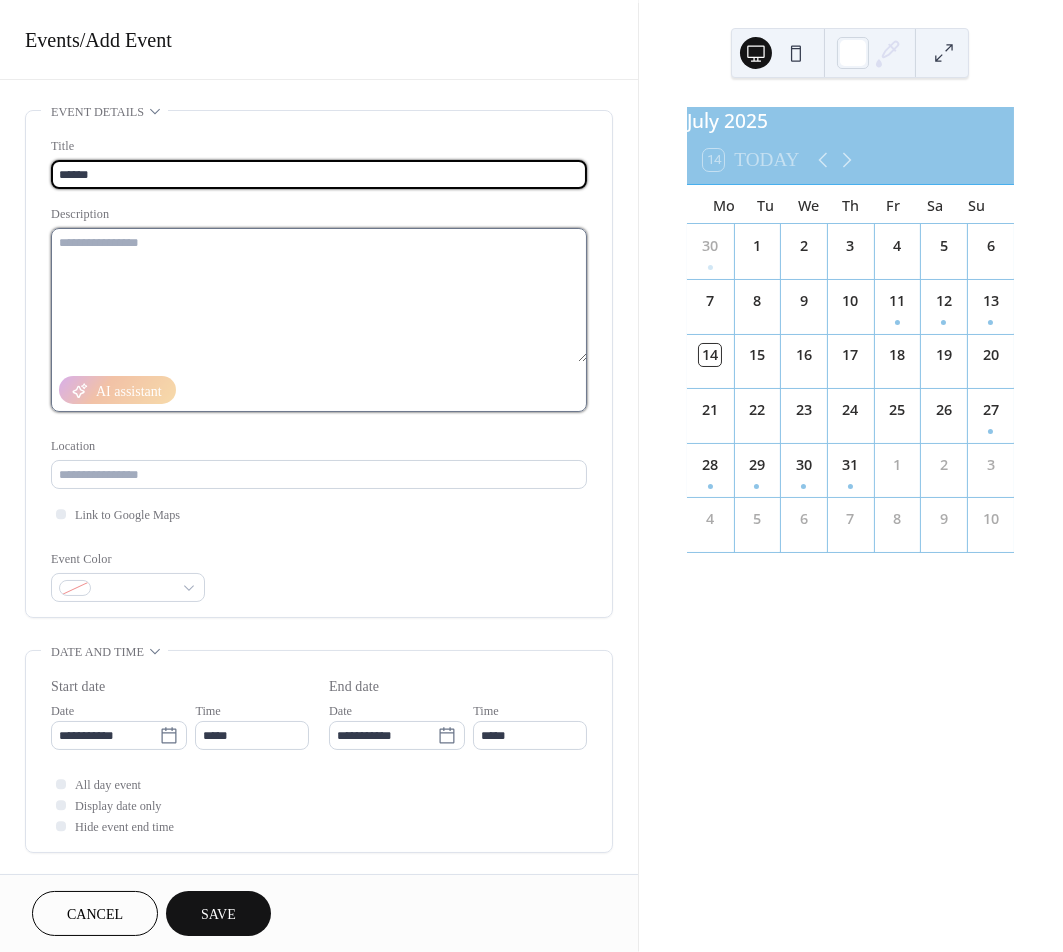 click at bounding box center [319, 295] 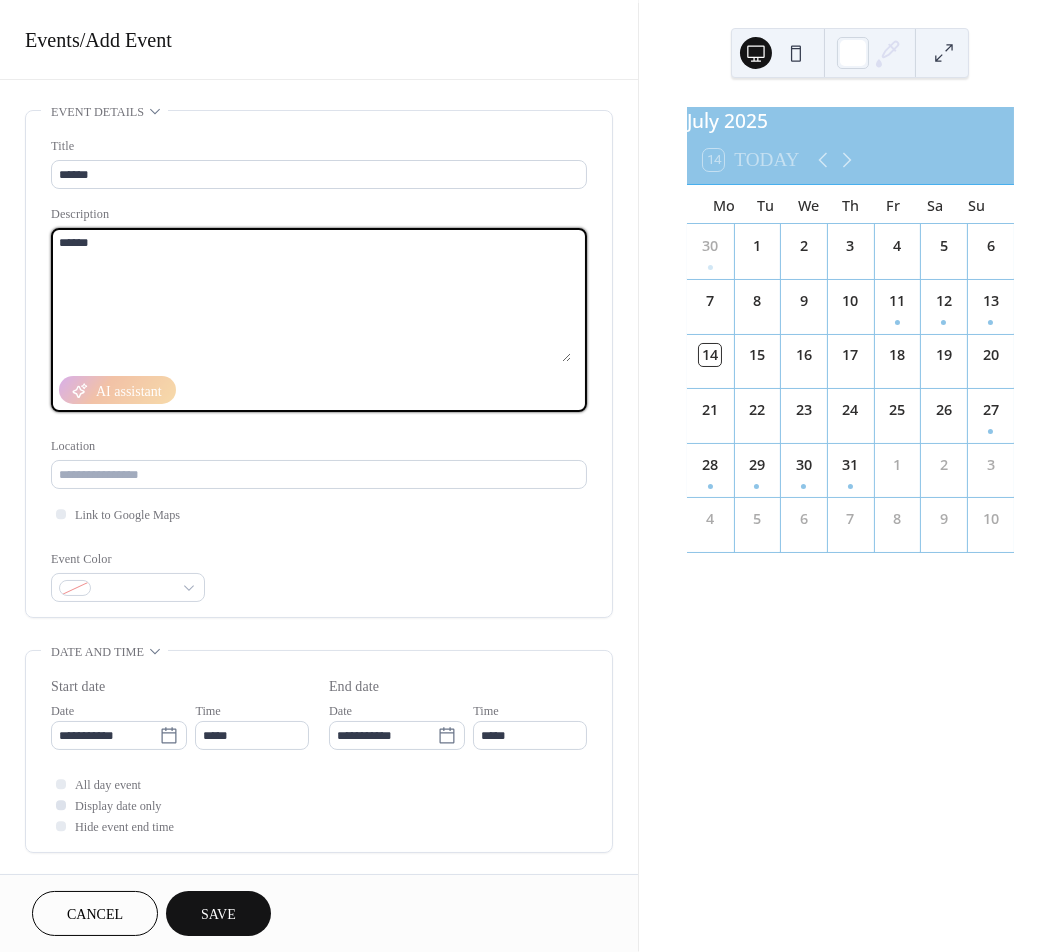 scroll, scrollTop: 194, scrollLeft: 0, axis: vertical 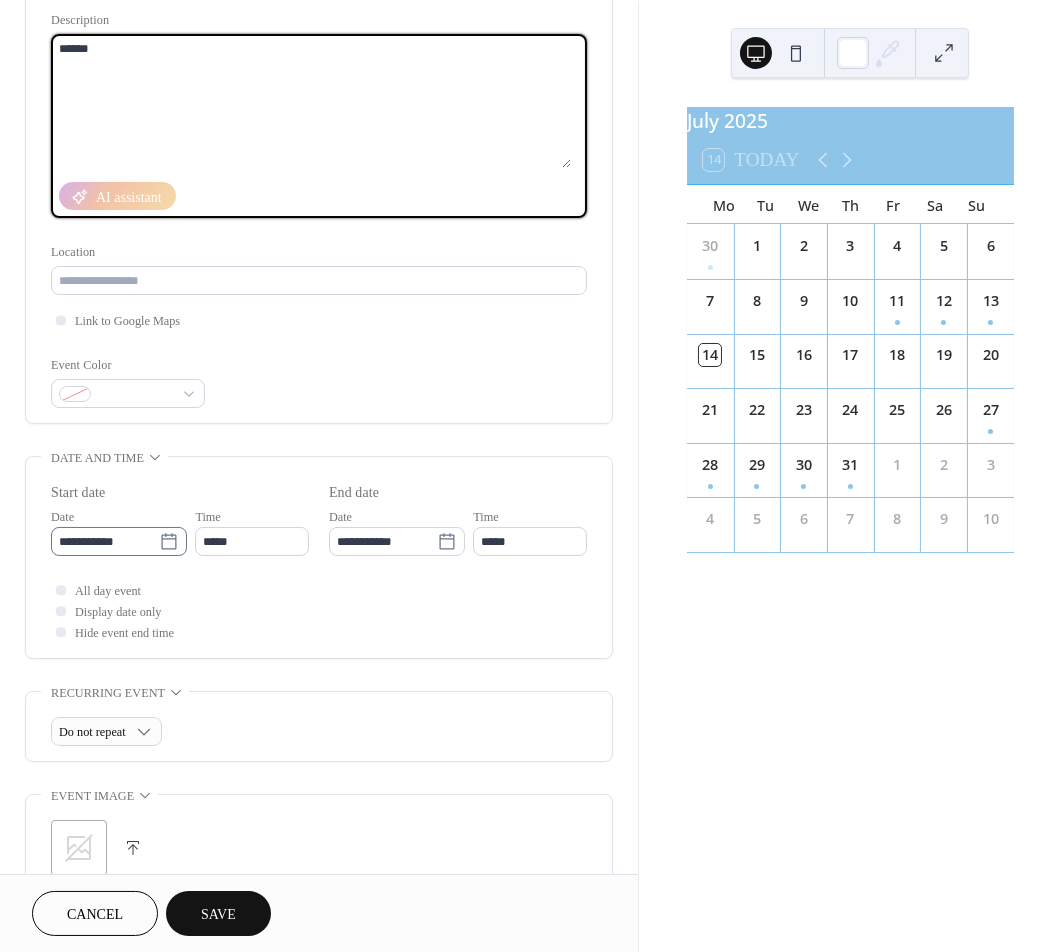 type on "******" 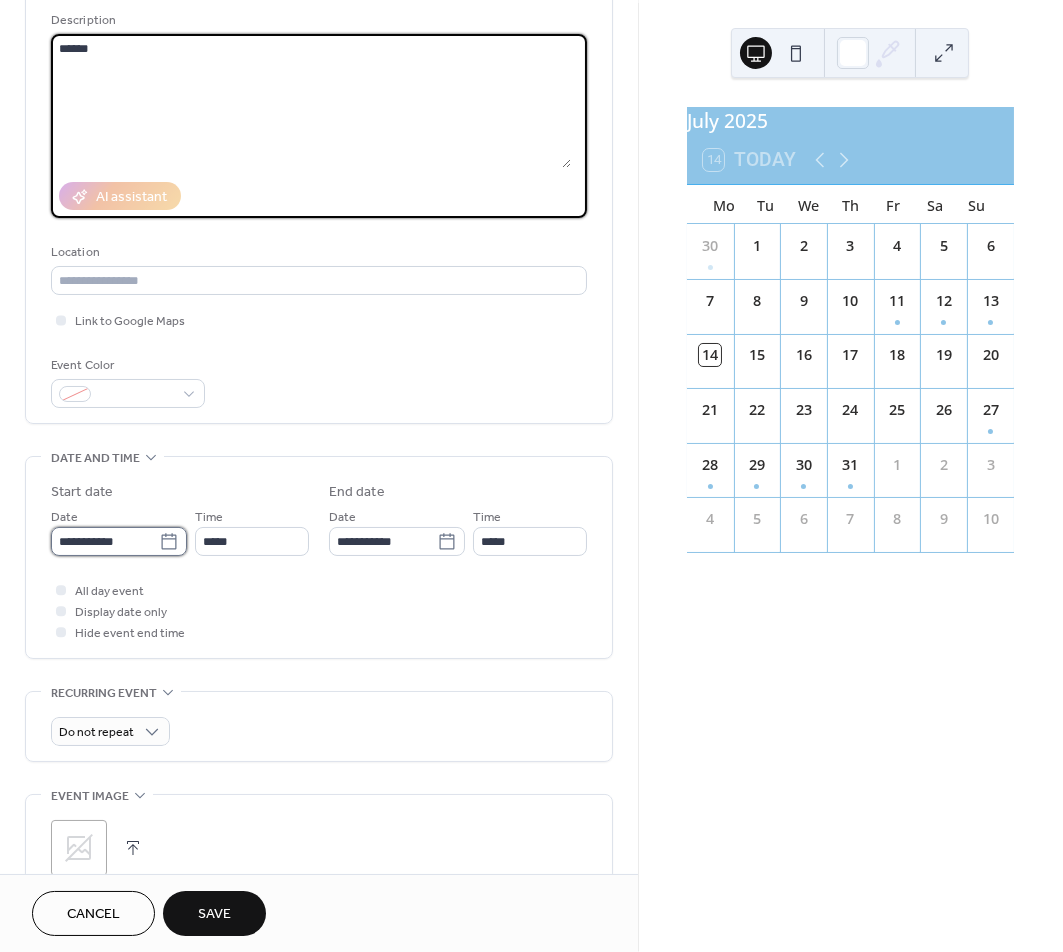 click on "**********" at bounding box center [105, 541] 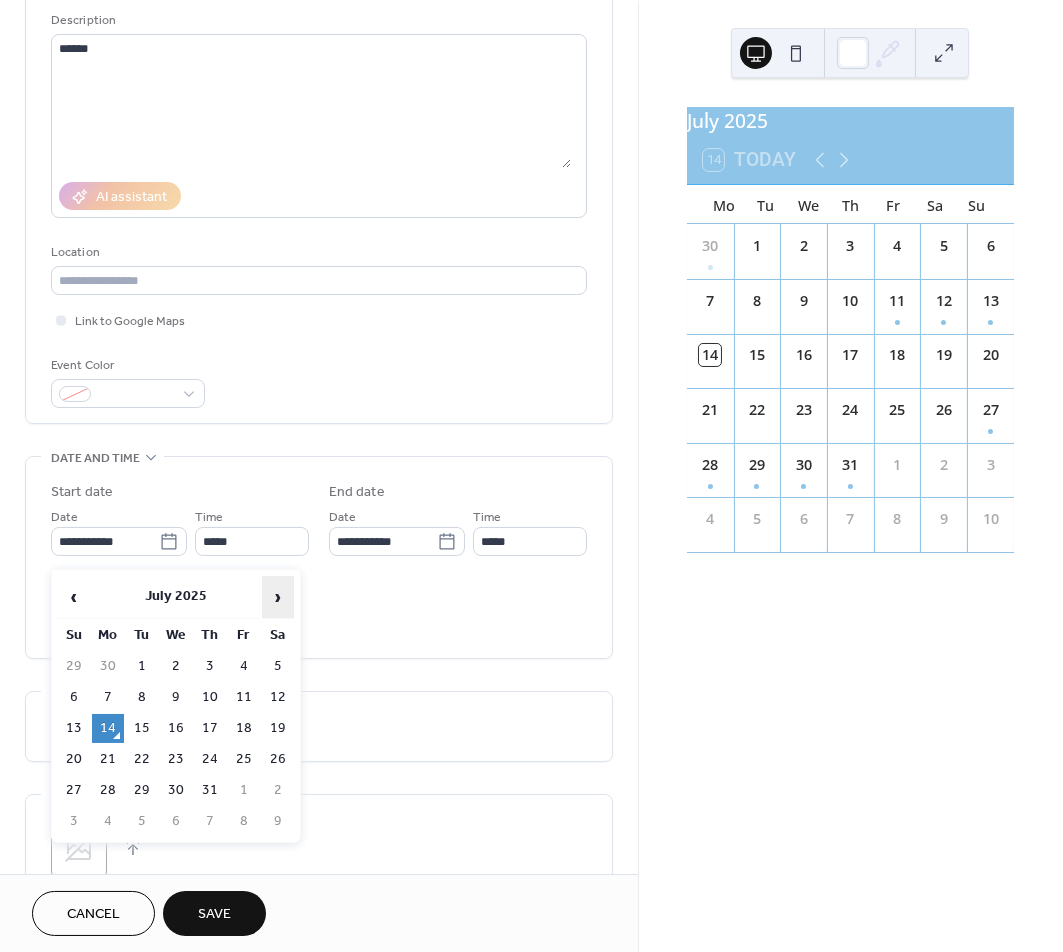 click on "›" at bounding box center (278, 597) 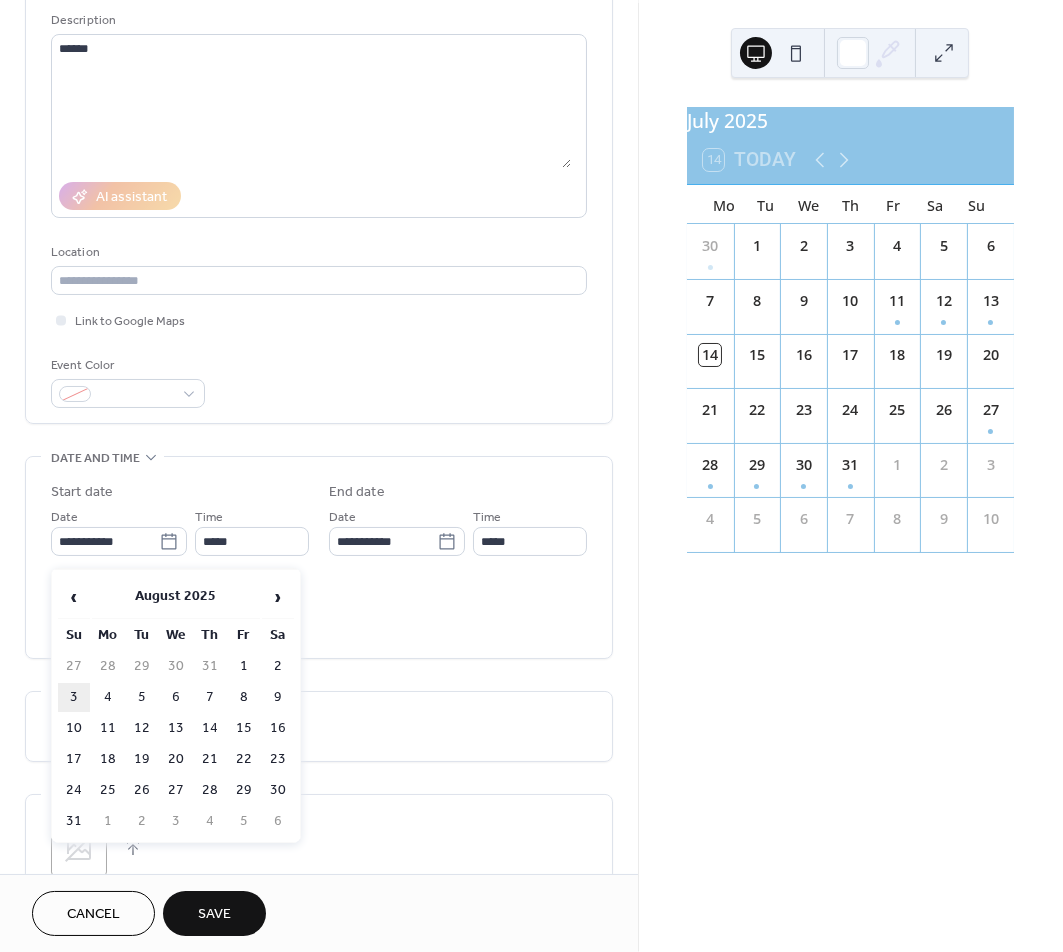 click on "3" at bounding box center (74, 697) 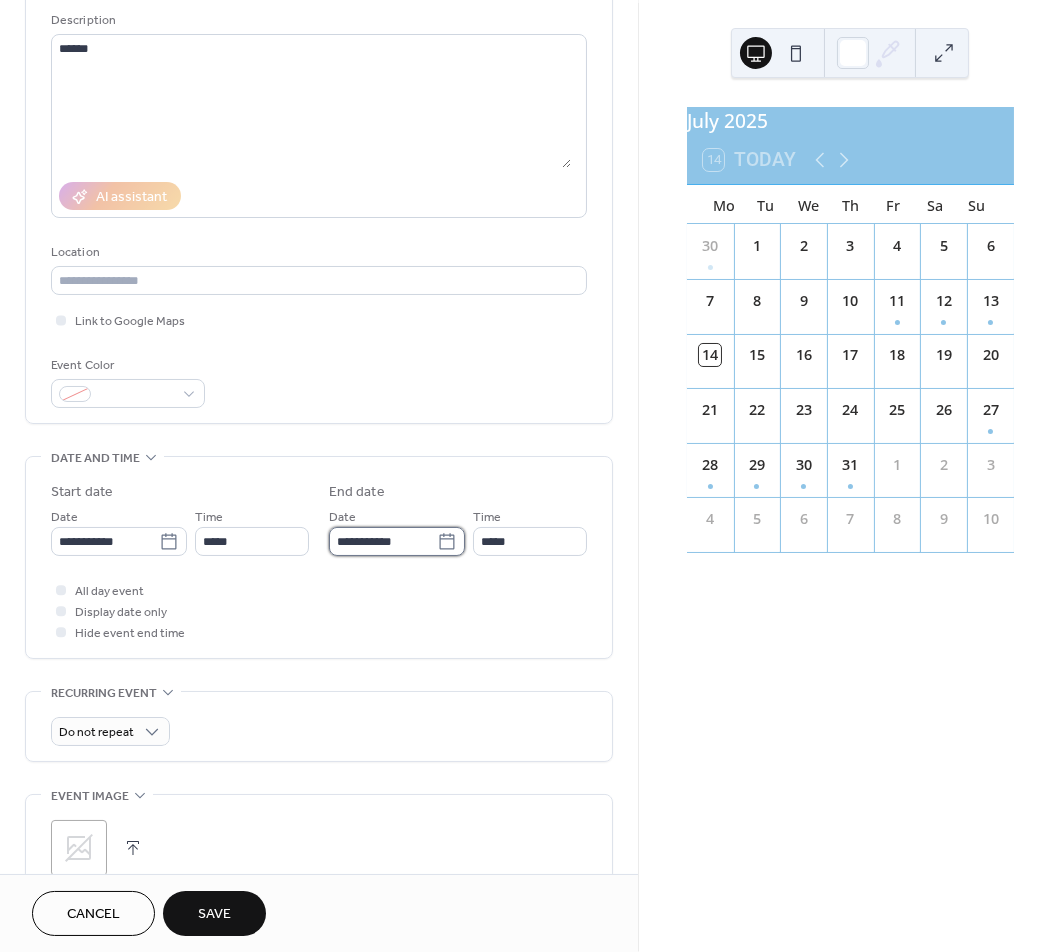 click on "**********" at bounding box center (383, 541) 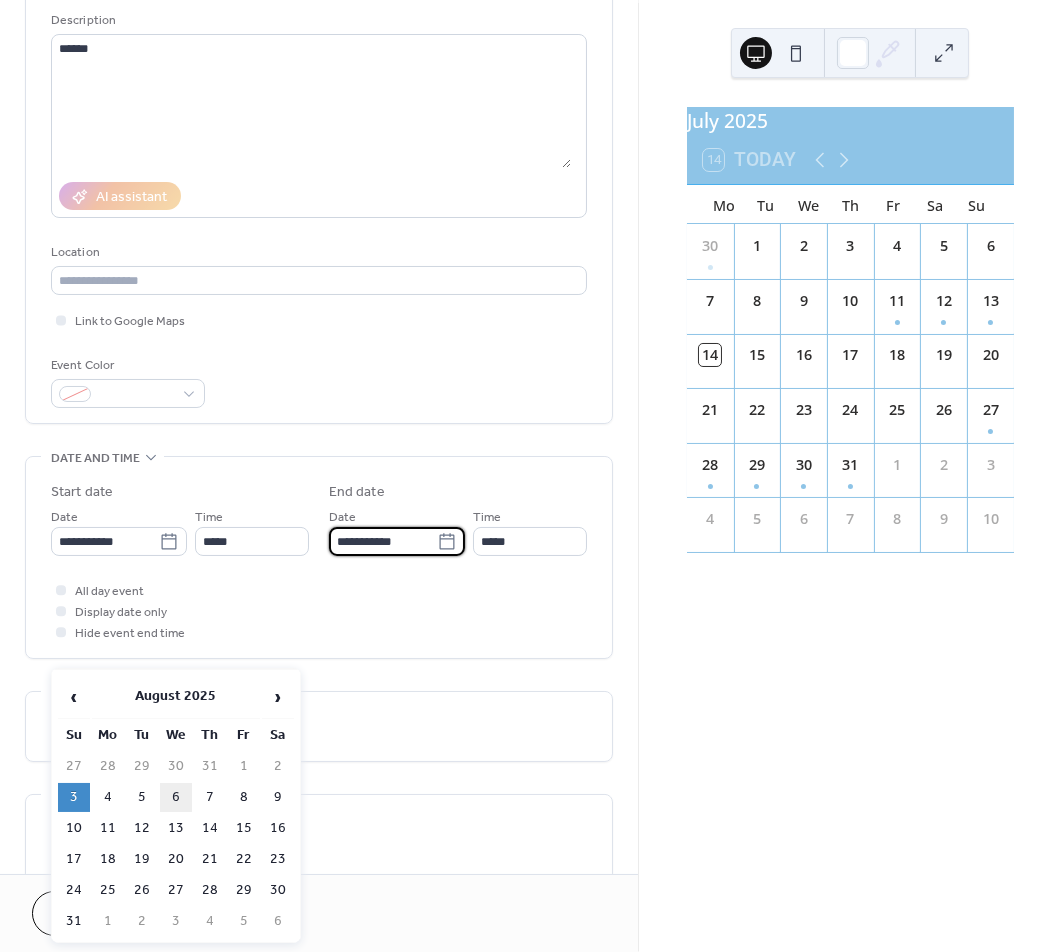click on "6" at bounding box center (176, 797) 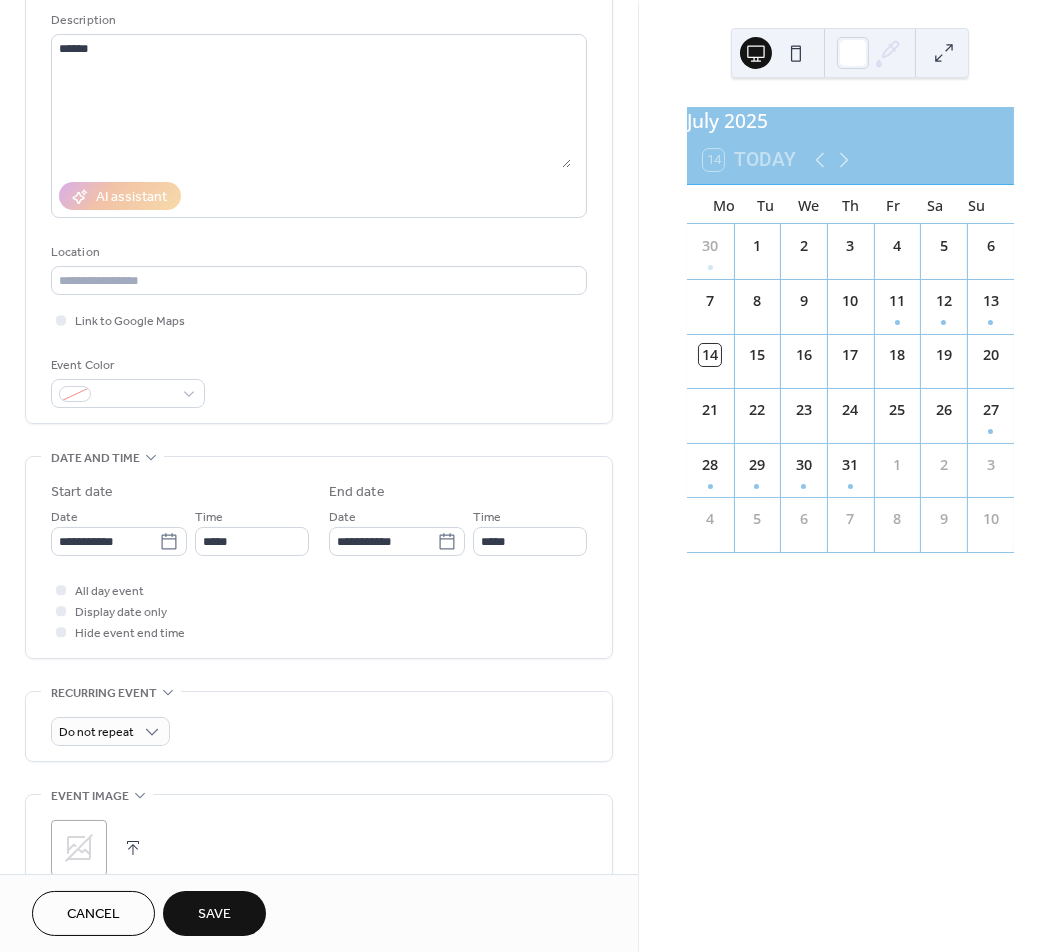type on "**********" 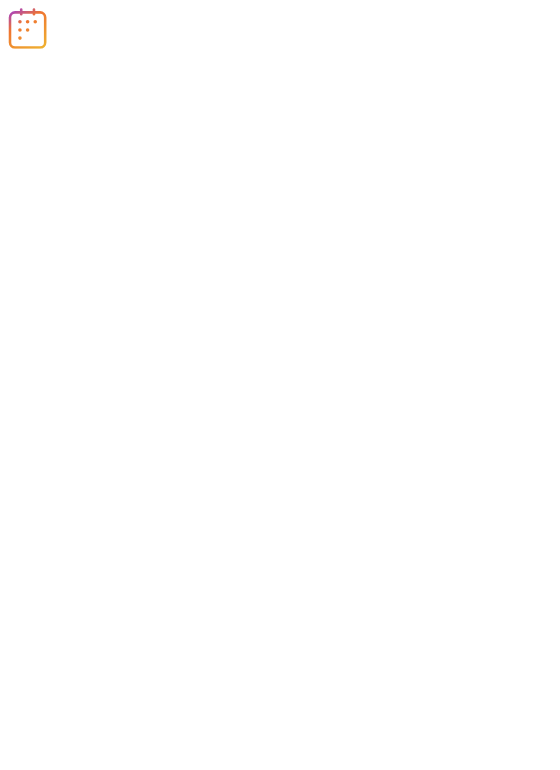 scroll, scrollTop: 0, scrollLeft: 0, axis: both 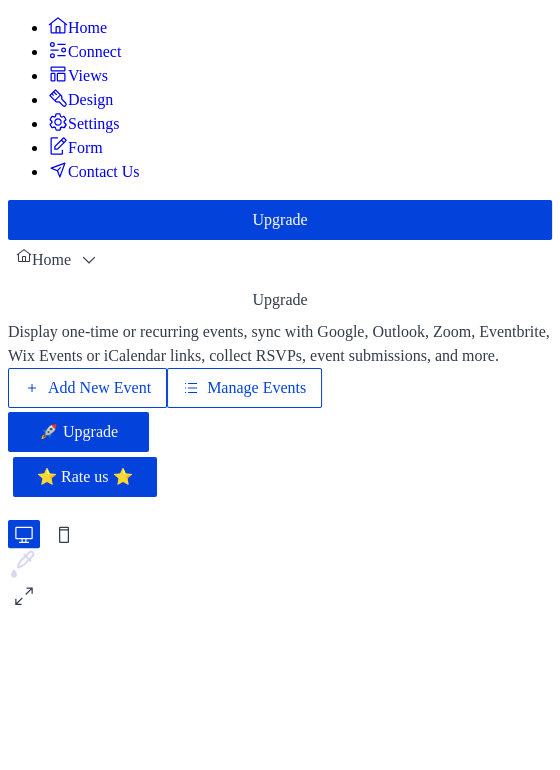 click on "Manage Events" at bounding box center (256, 388) 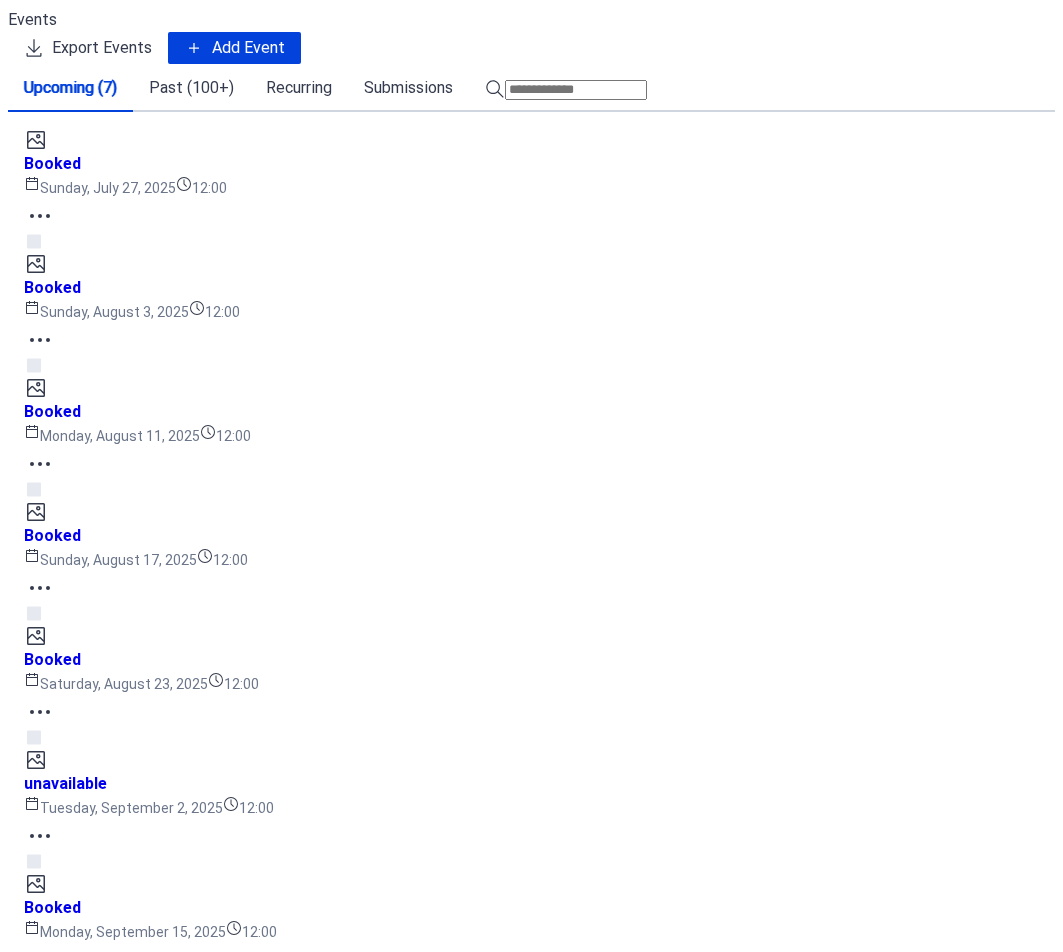 scroll, scrollTop: 0, scrollLeft: 0, axis: both 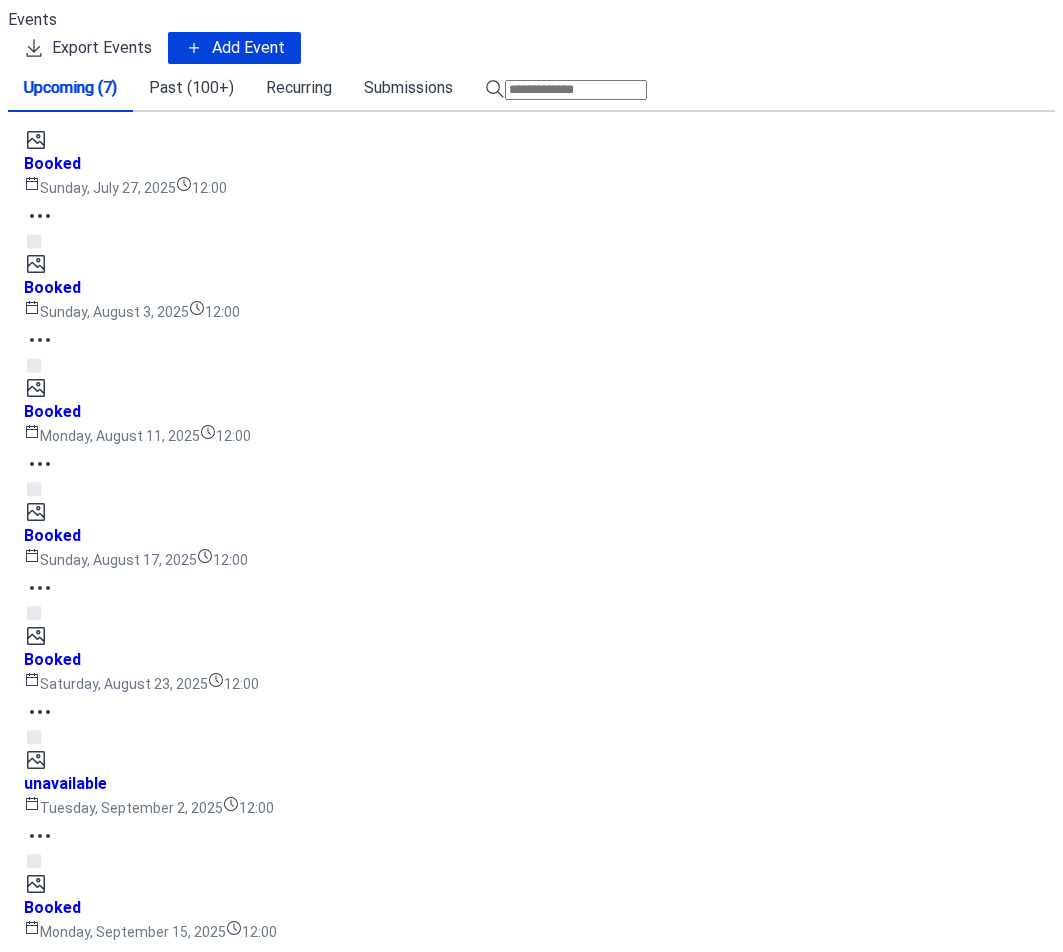click 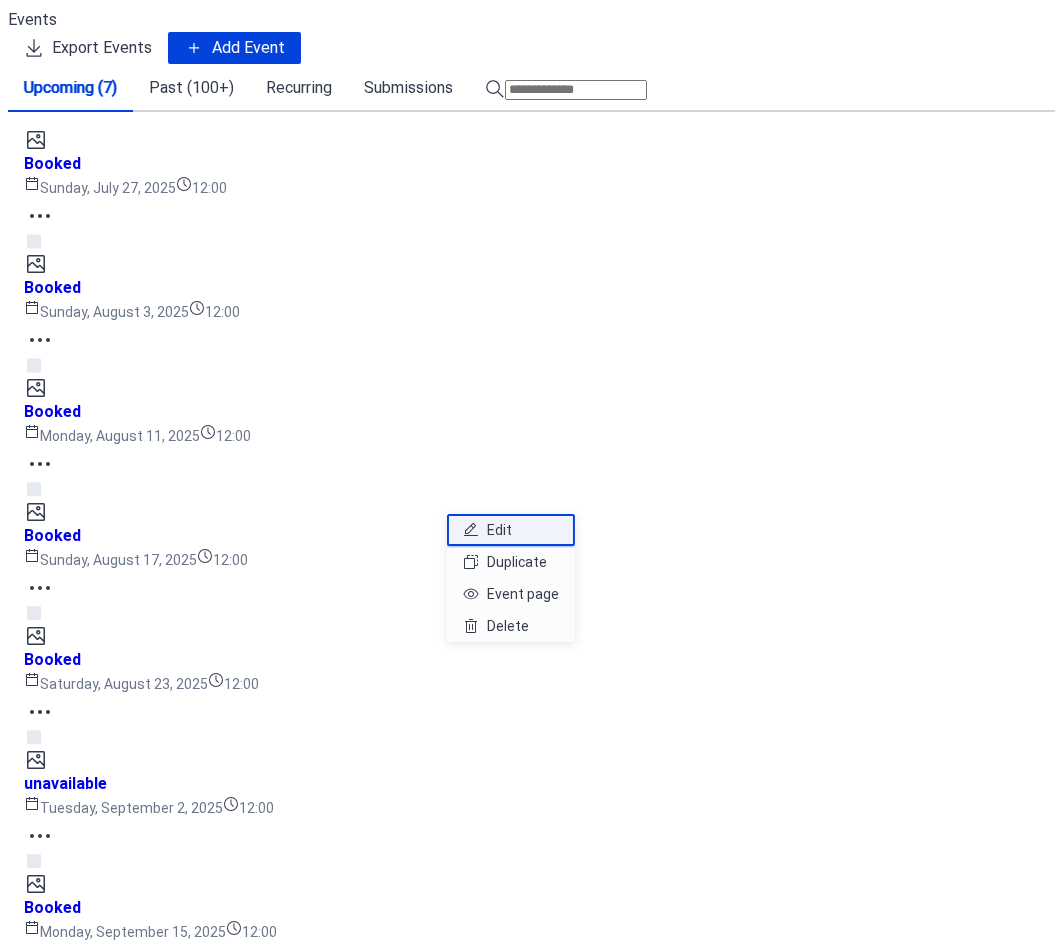 click on "Edit" at bounding box center [499, 530] 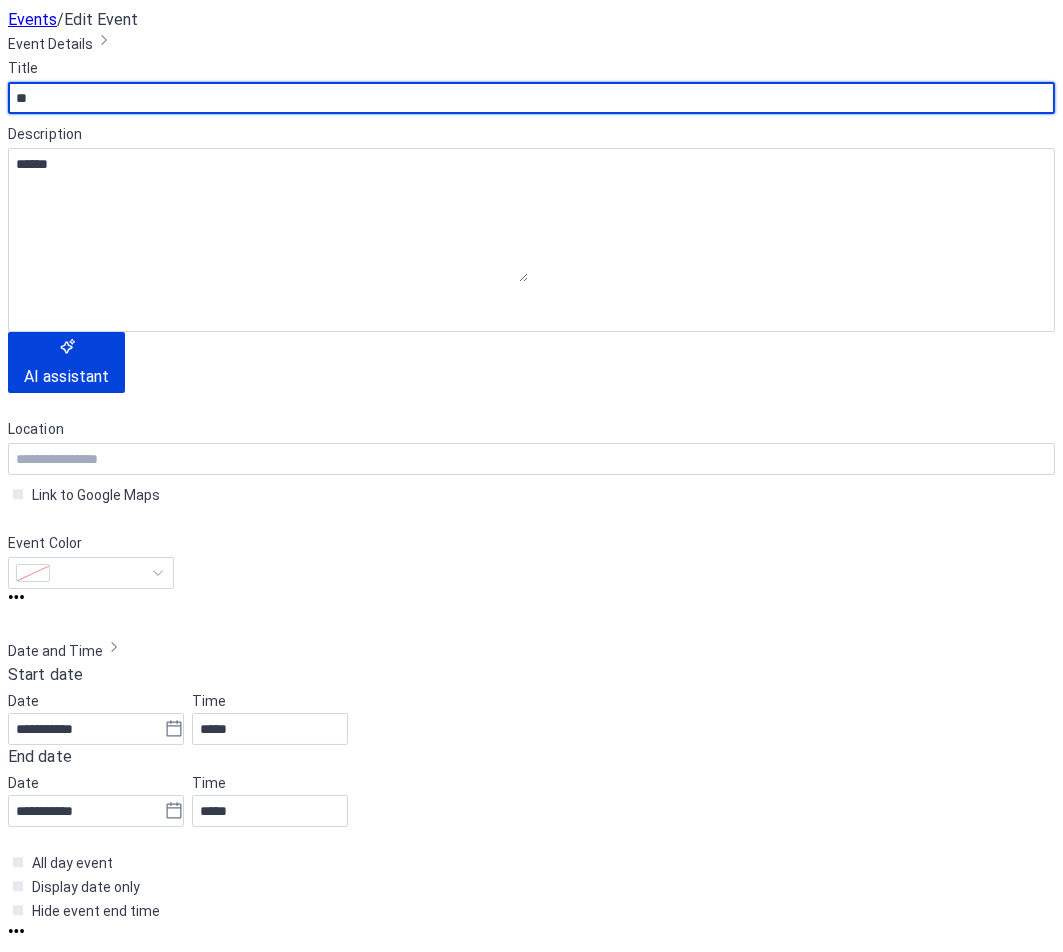 type on "*" 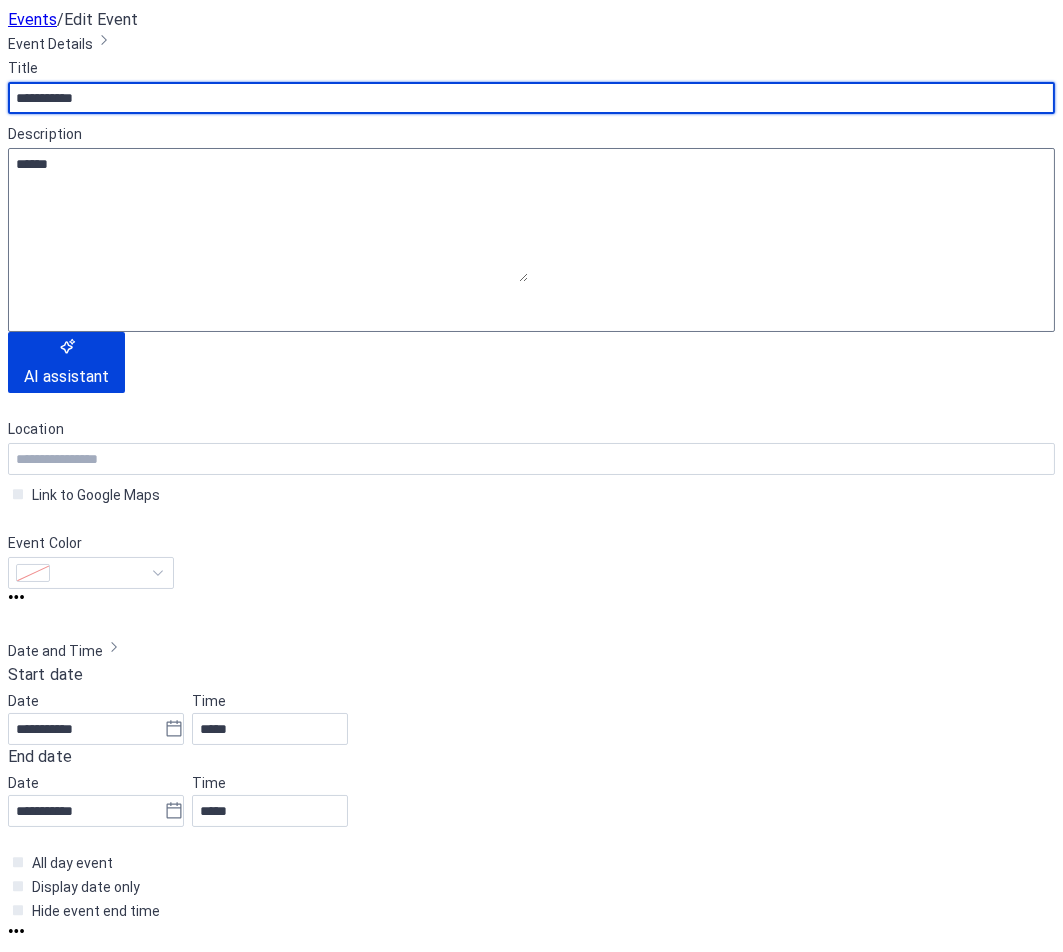 type on "**********" 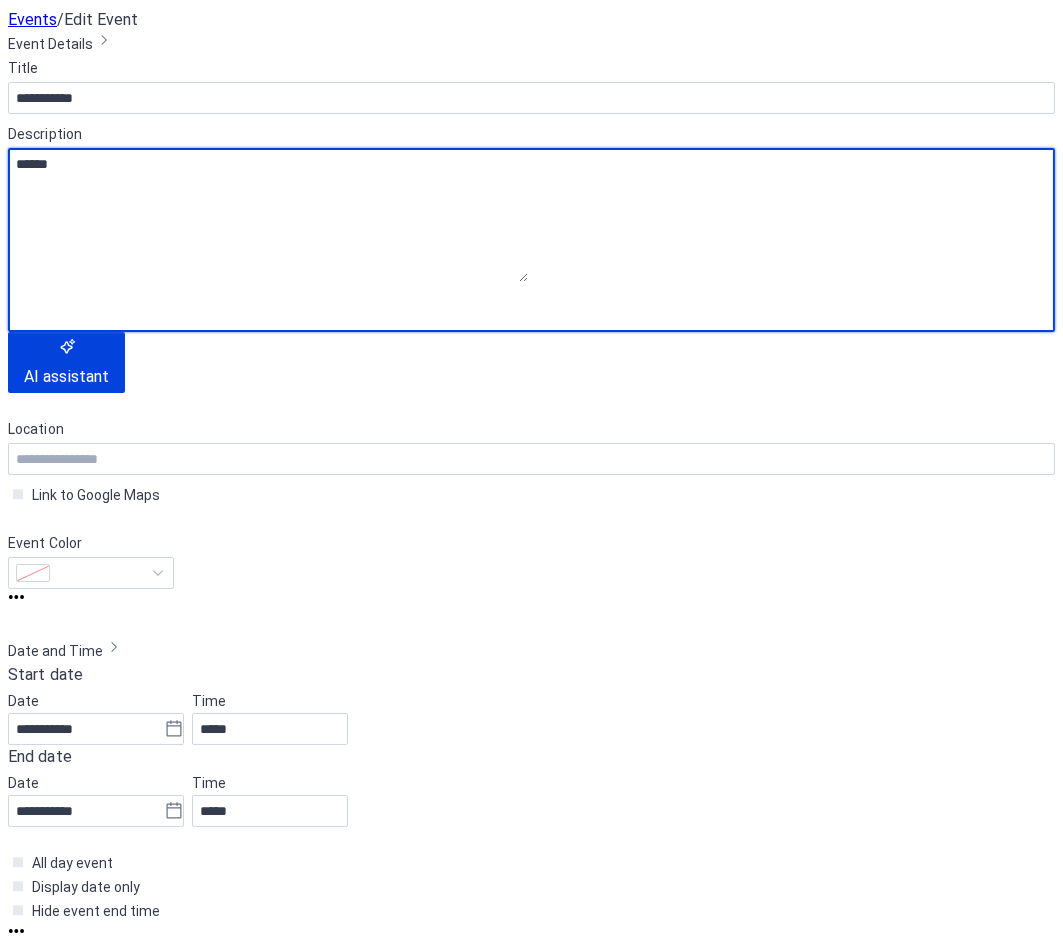 click on "******" at bounding box center [268, 215] 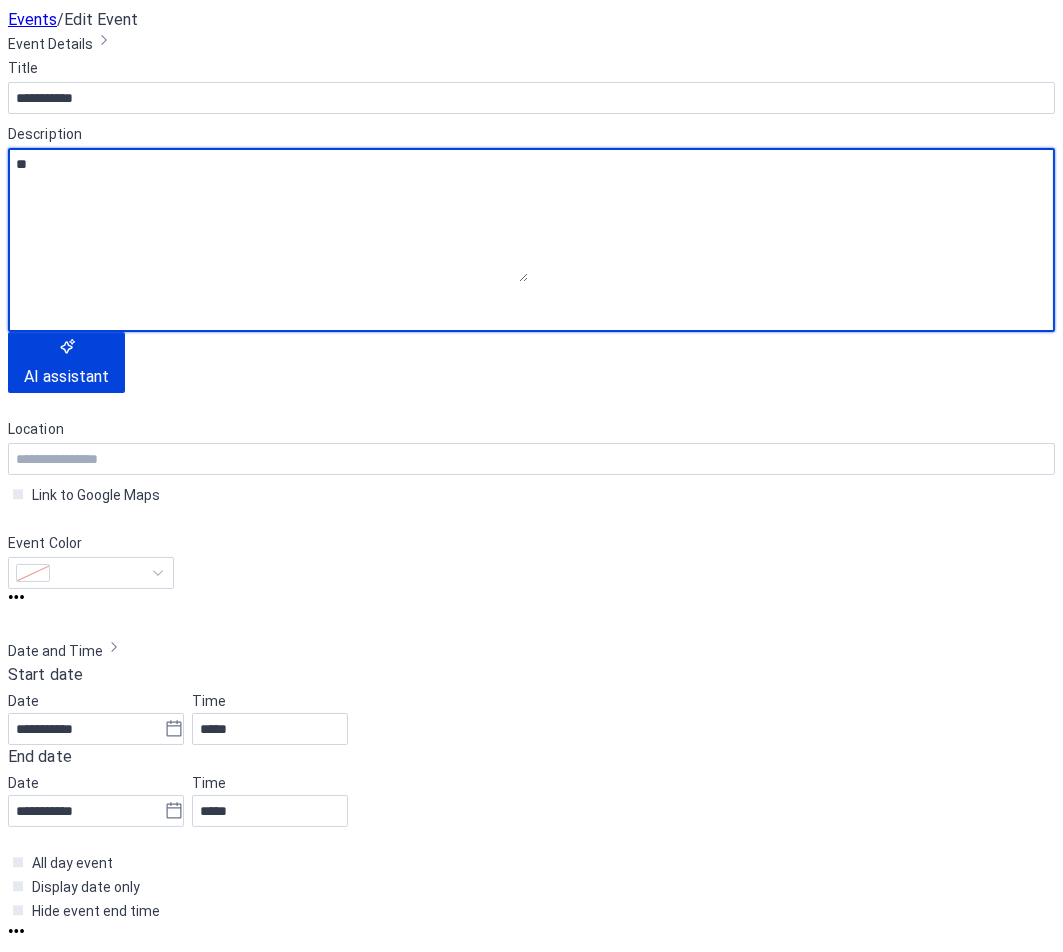 type on "*" 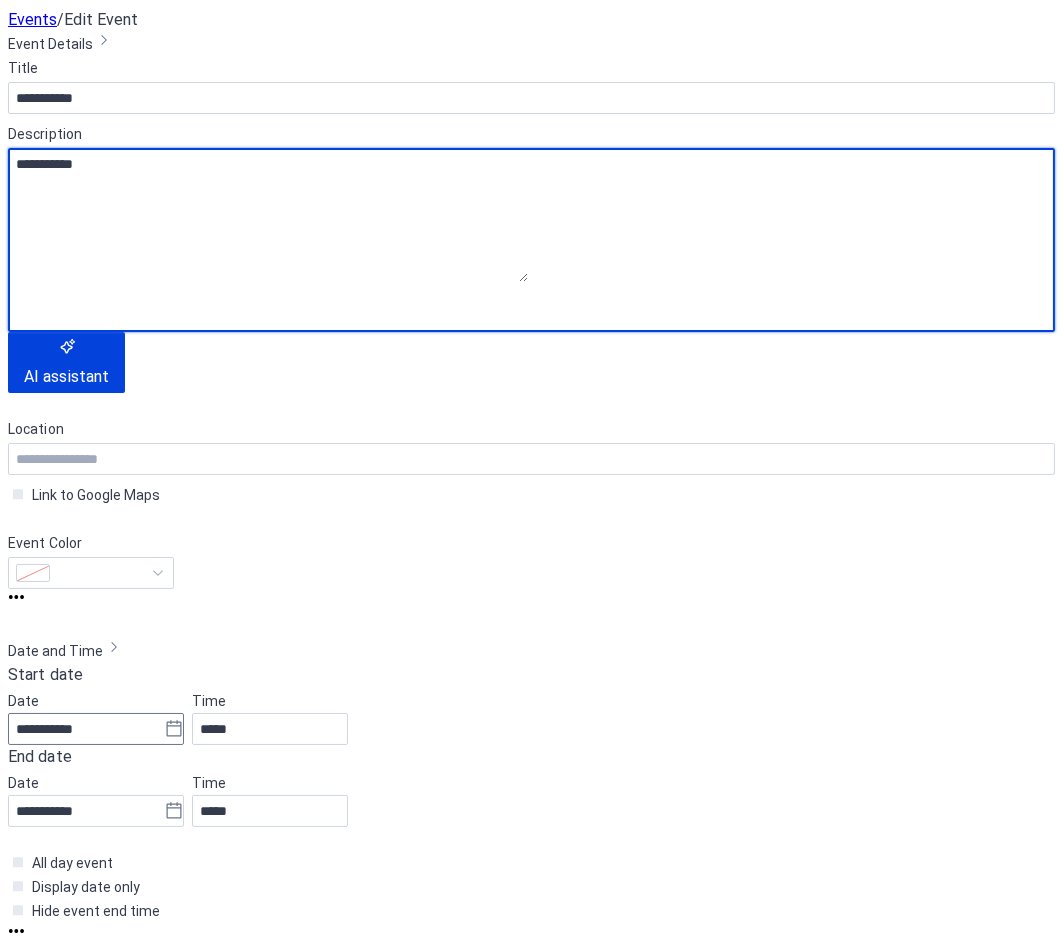 type on "**********" 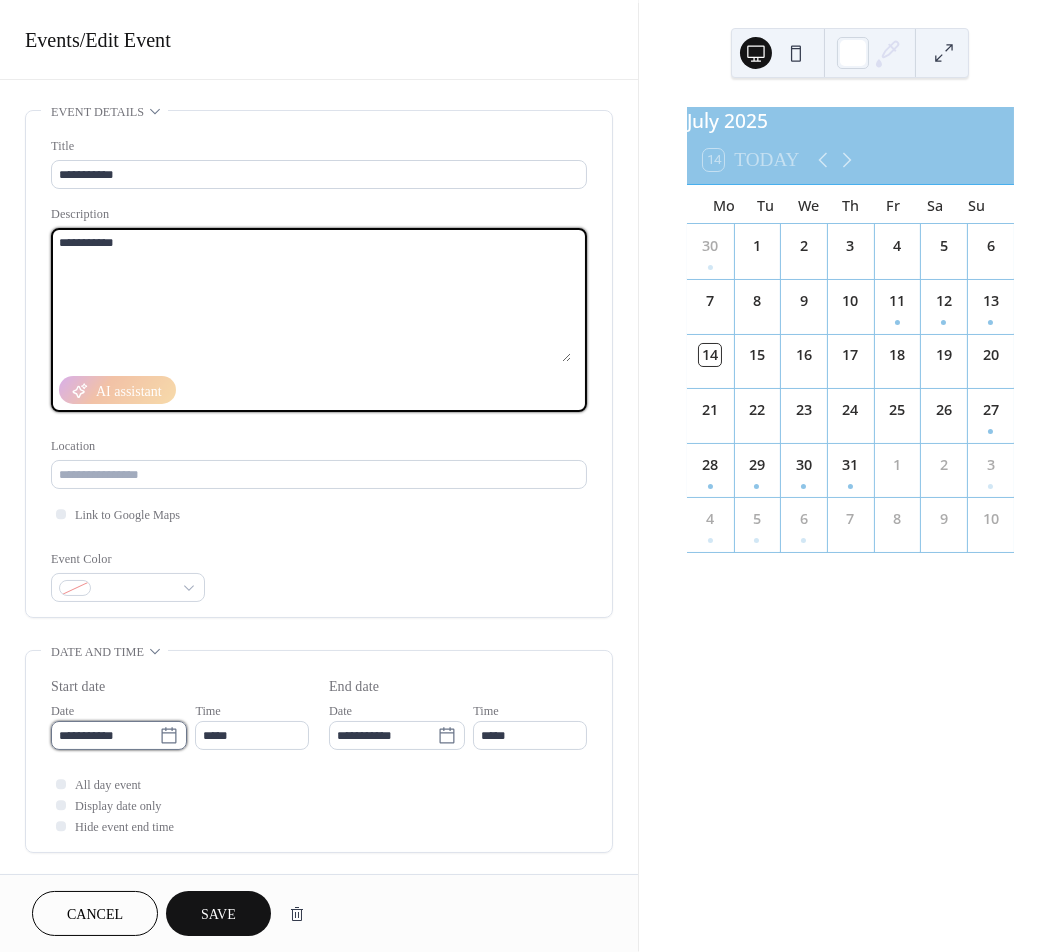 click on "**********" at bounding box center (105, 735) 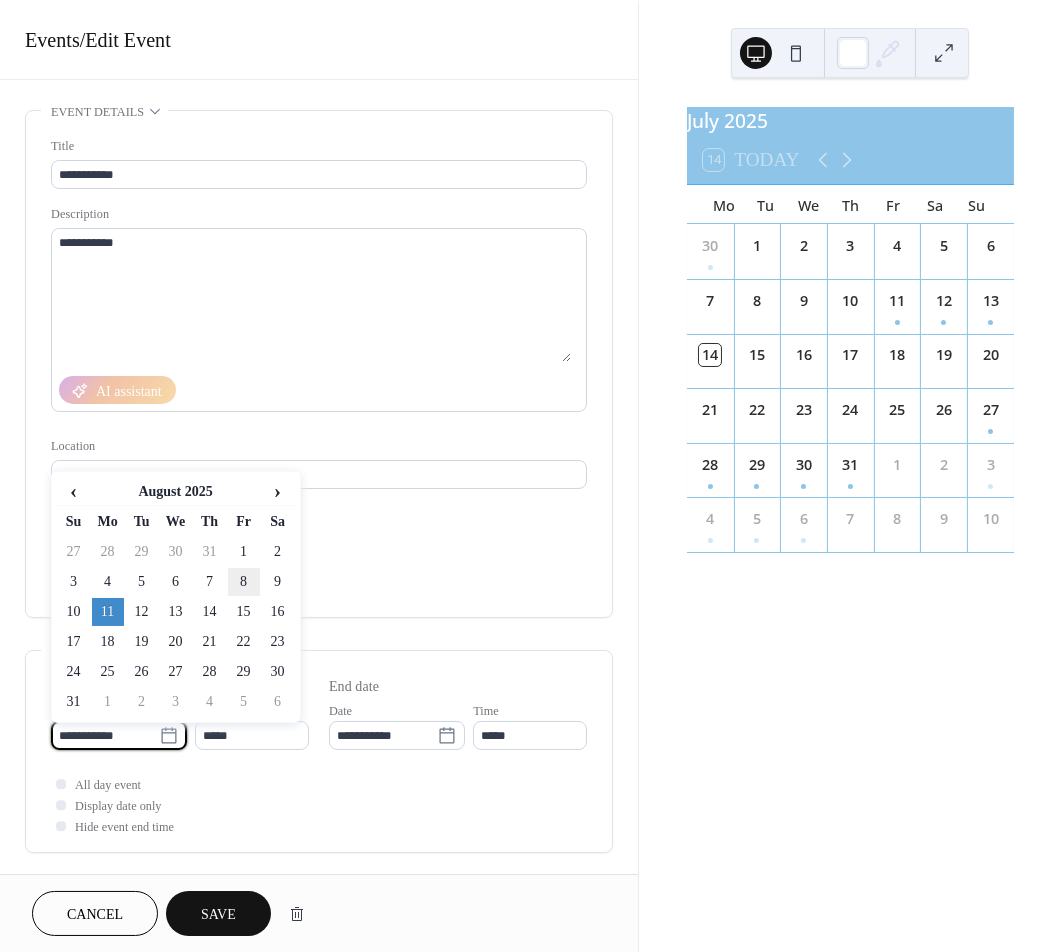 click on "8" at bounding box center (244, 582) 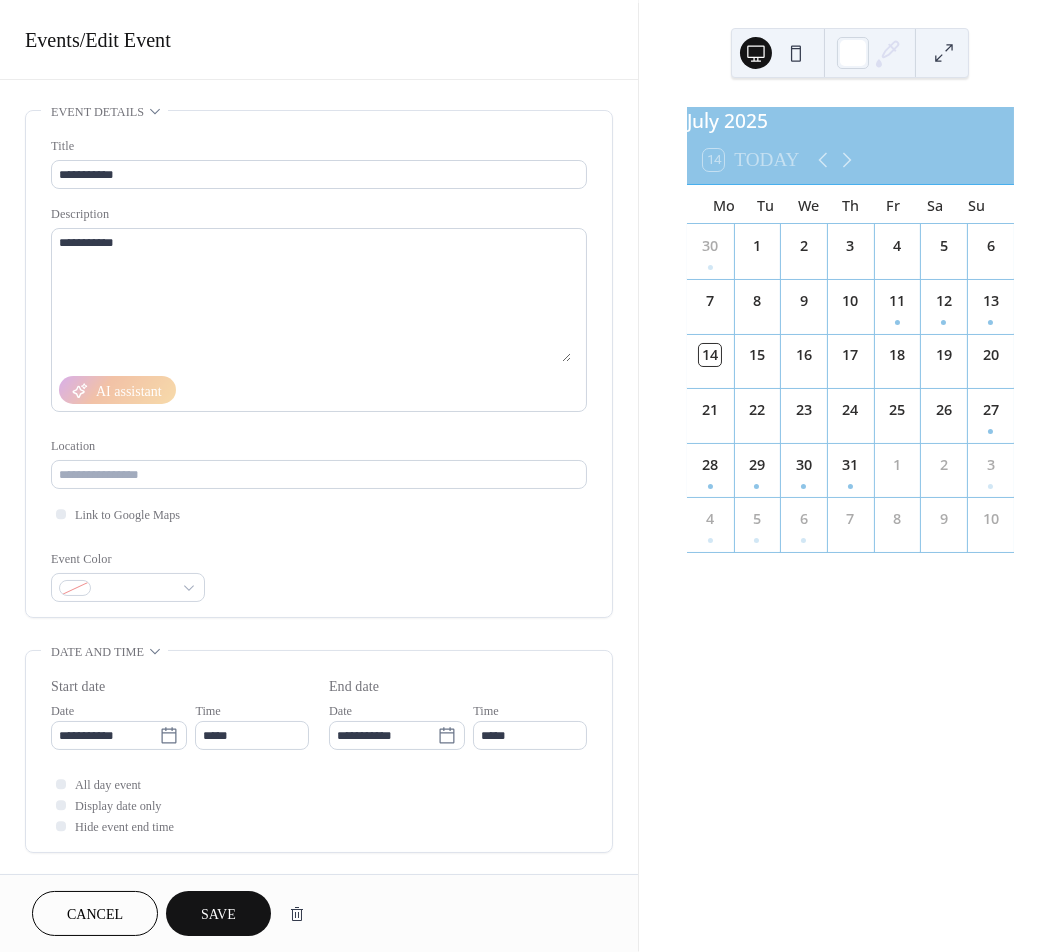 type on "**********" 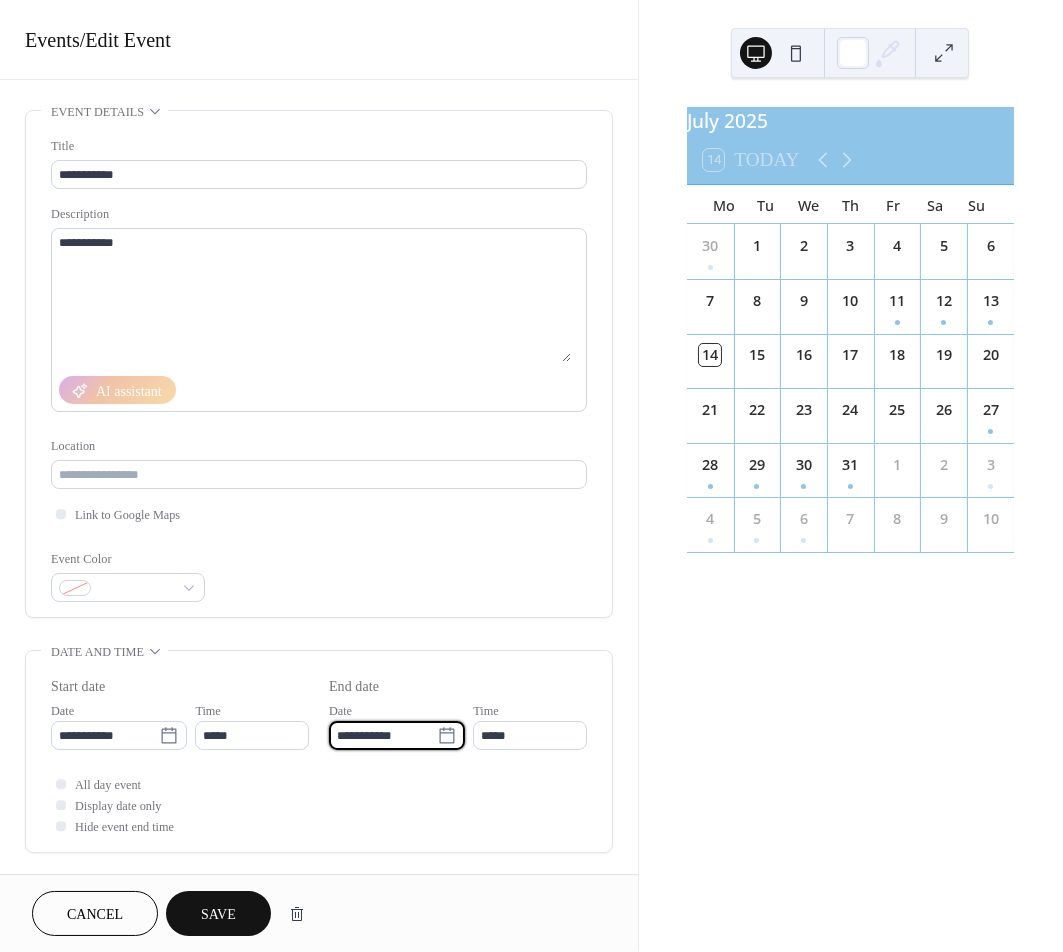 click on "**********" at bounding box center (383, 735) 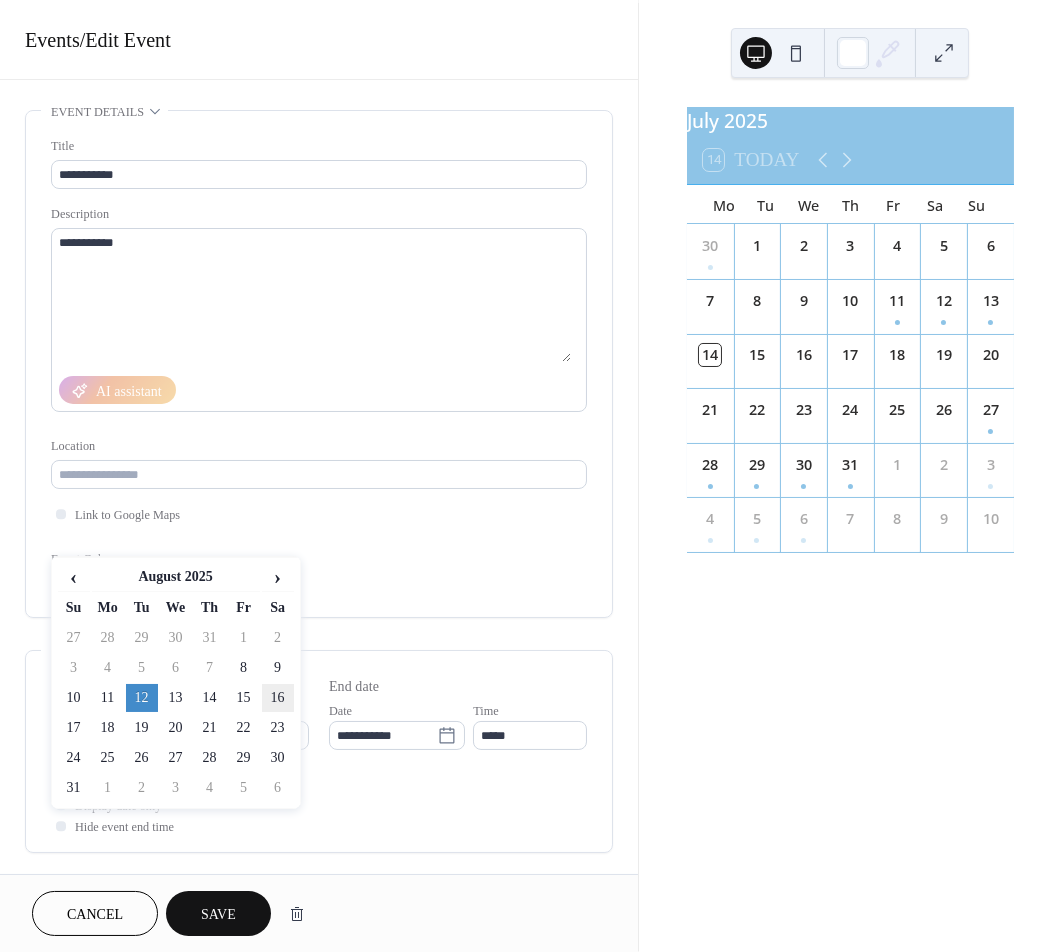 click on "16" at bounding box center (278, 698) 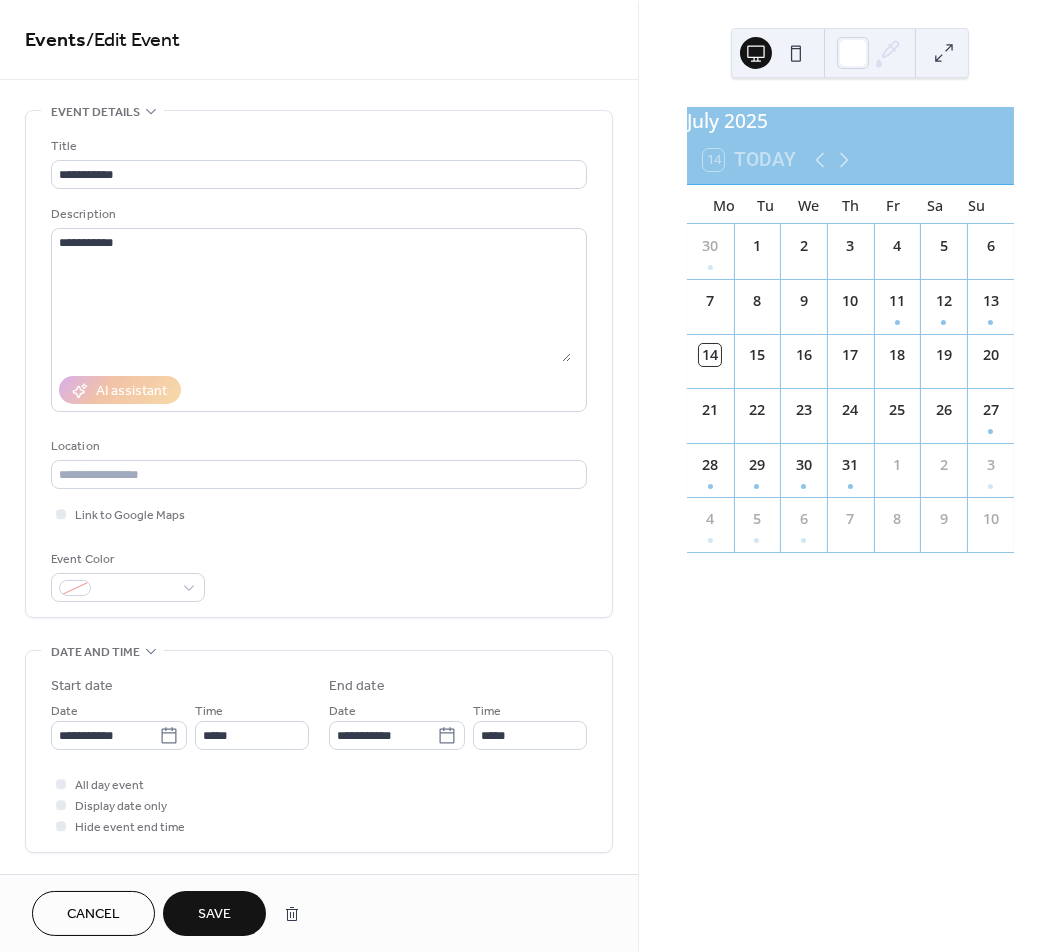 click on "Save" at bounding box center [214, 915] 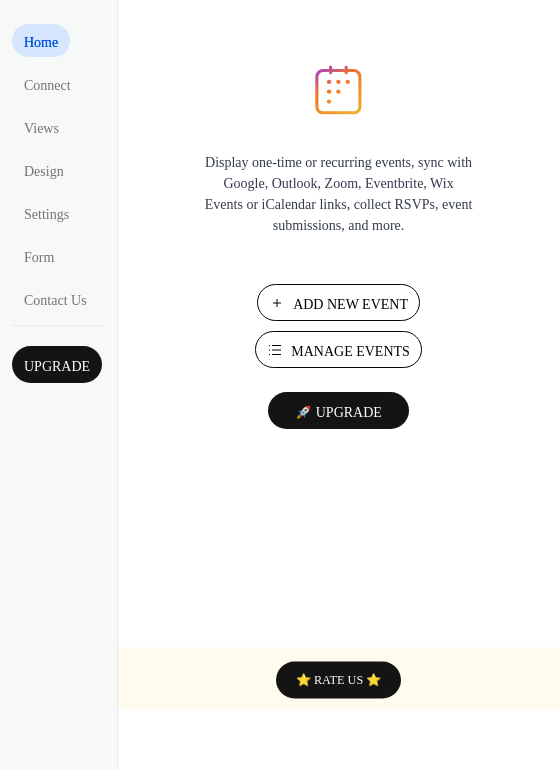 scroll, scrollTop: 0, scrollLeft: 0, axis: both 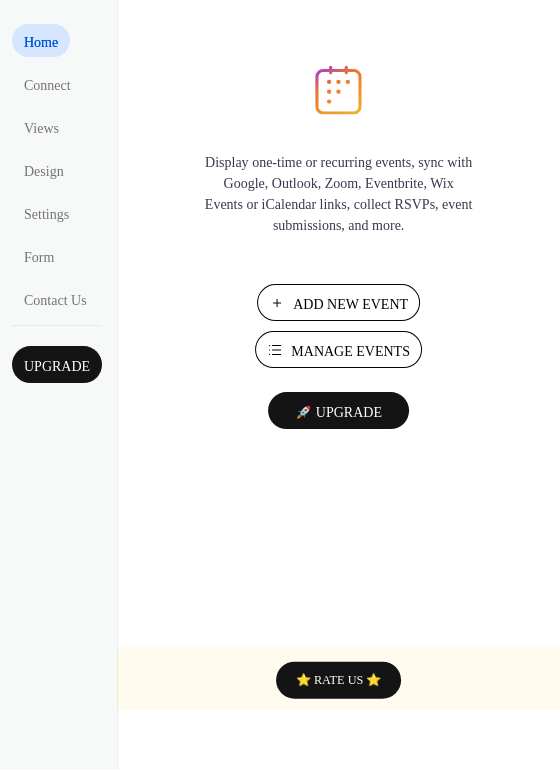 click on "Add New Event" at bounding box center [350, 304] 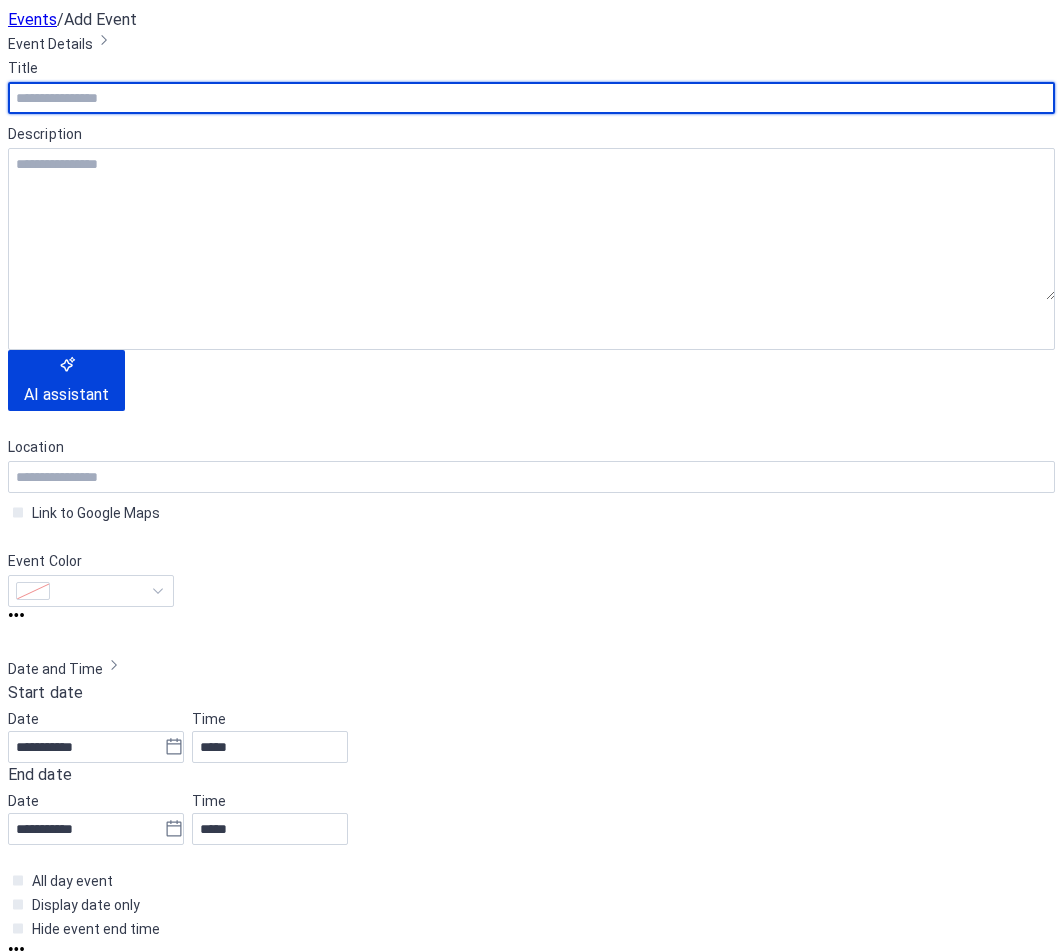 scroll, scrollTop: 0, scrollLeft: 0, axis: both 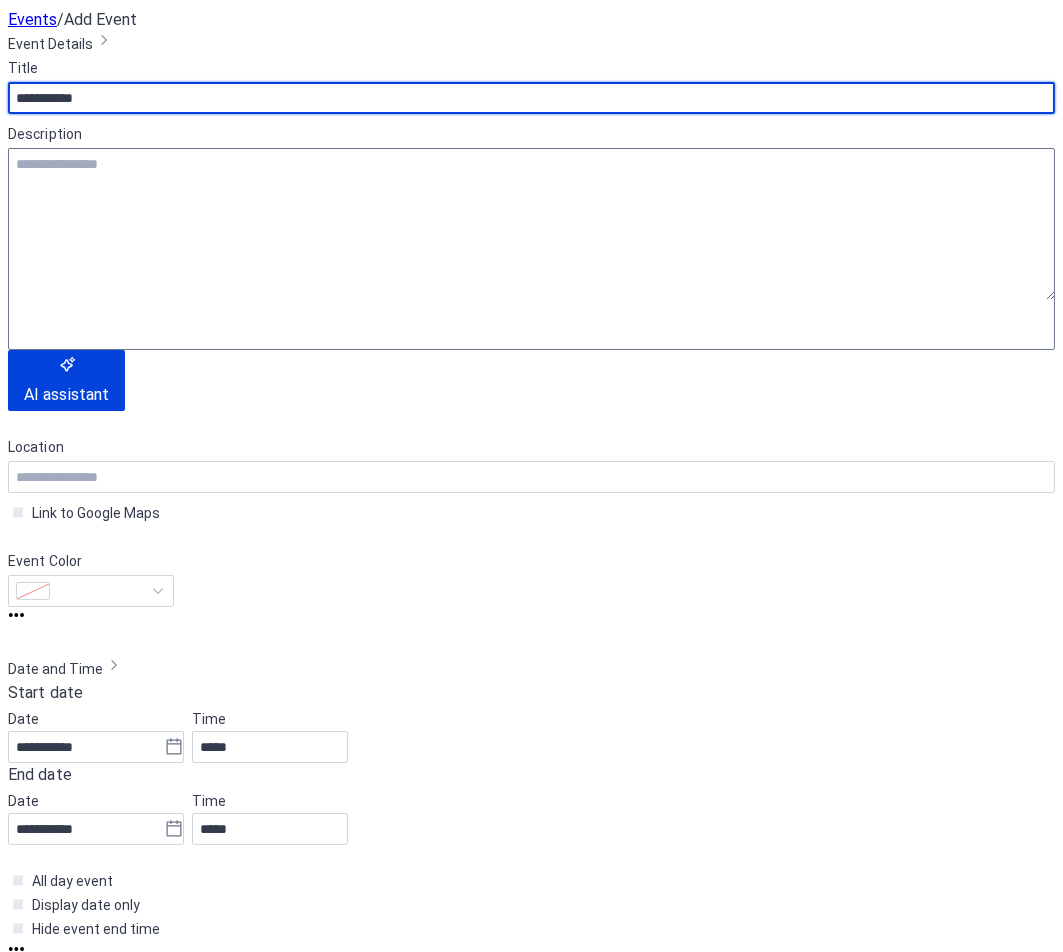 type on "**********" 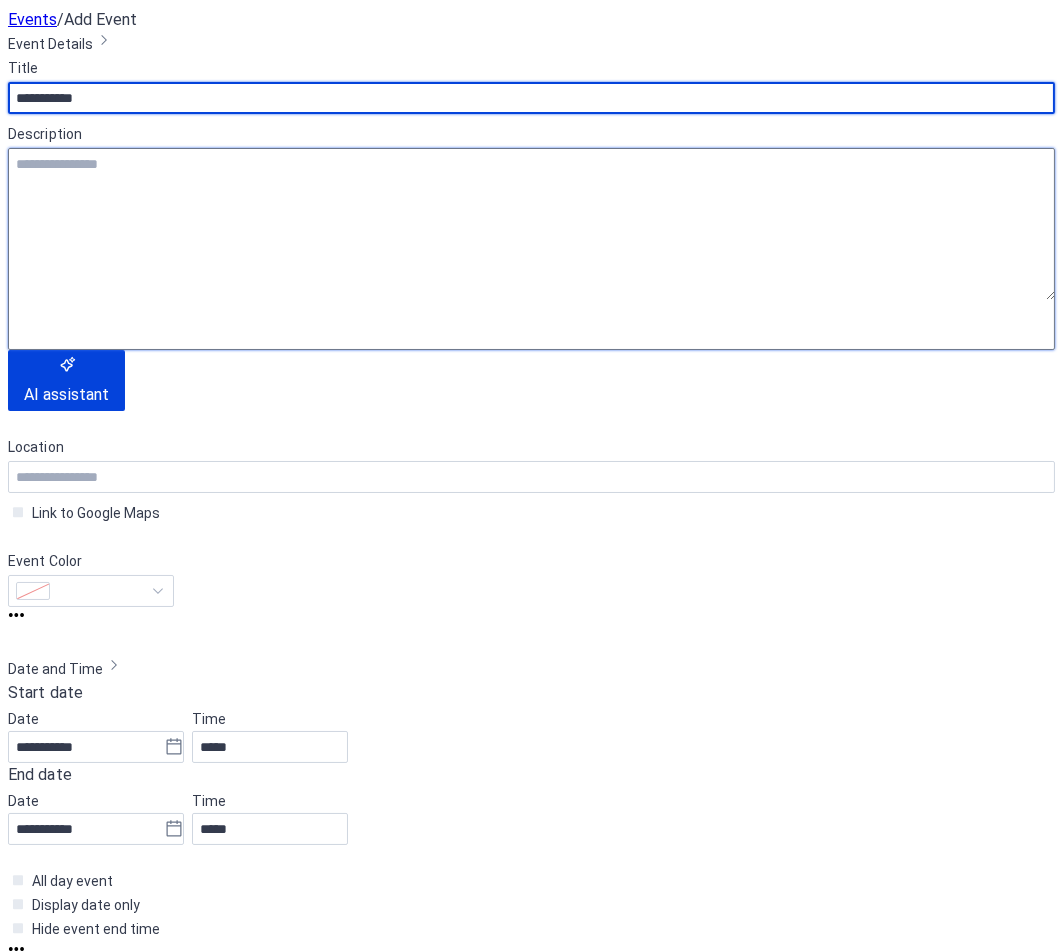 click at bounding box center (531, 224) 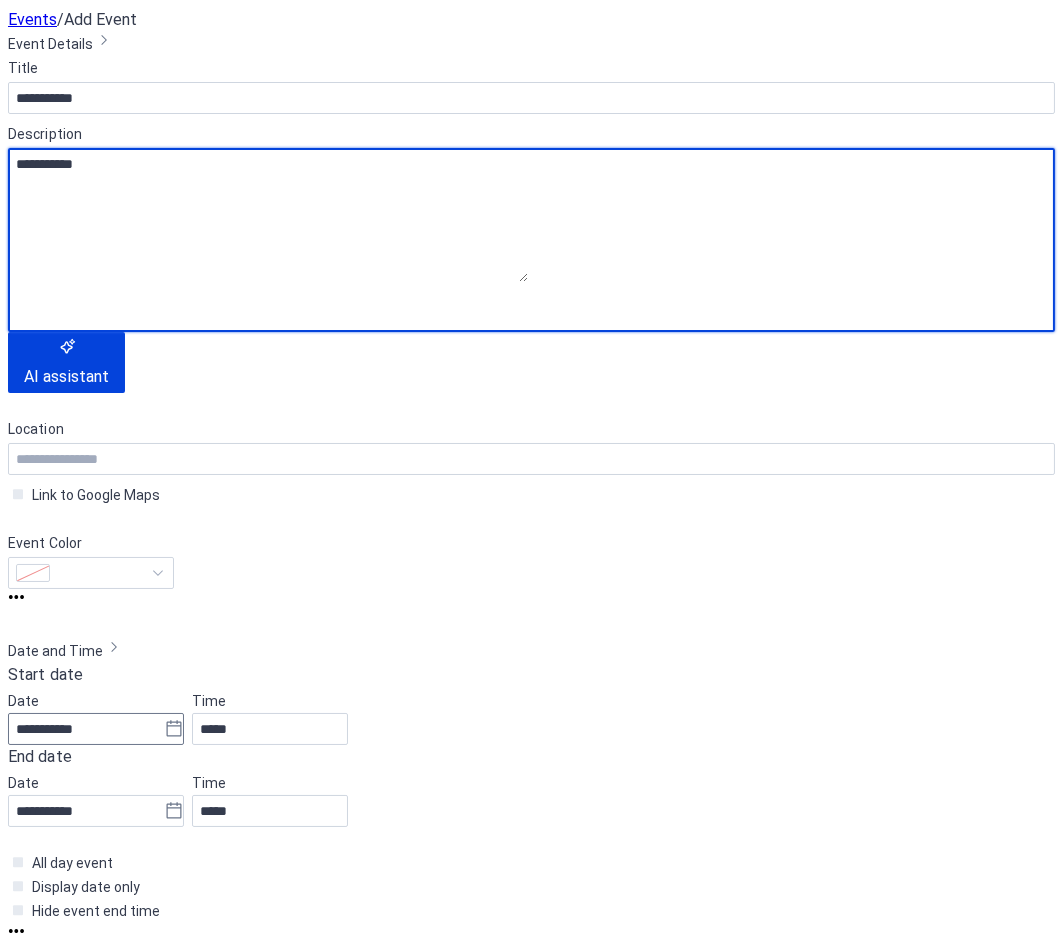 type on "**********" 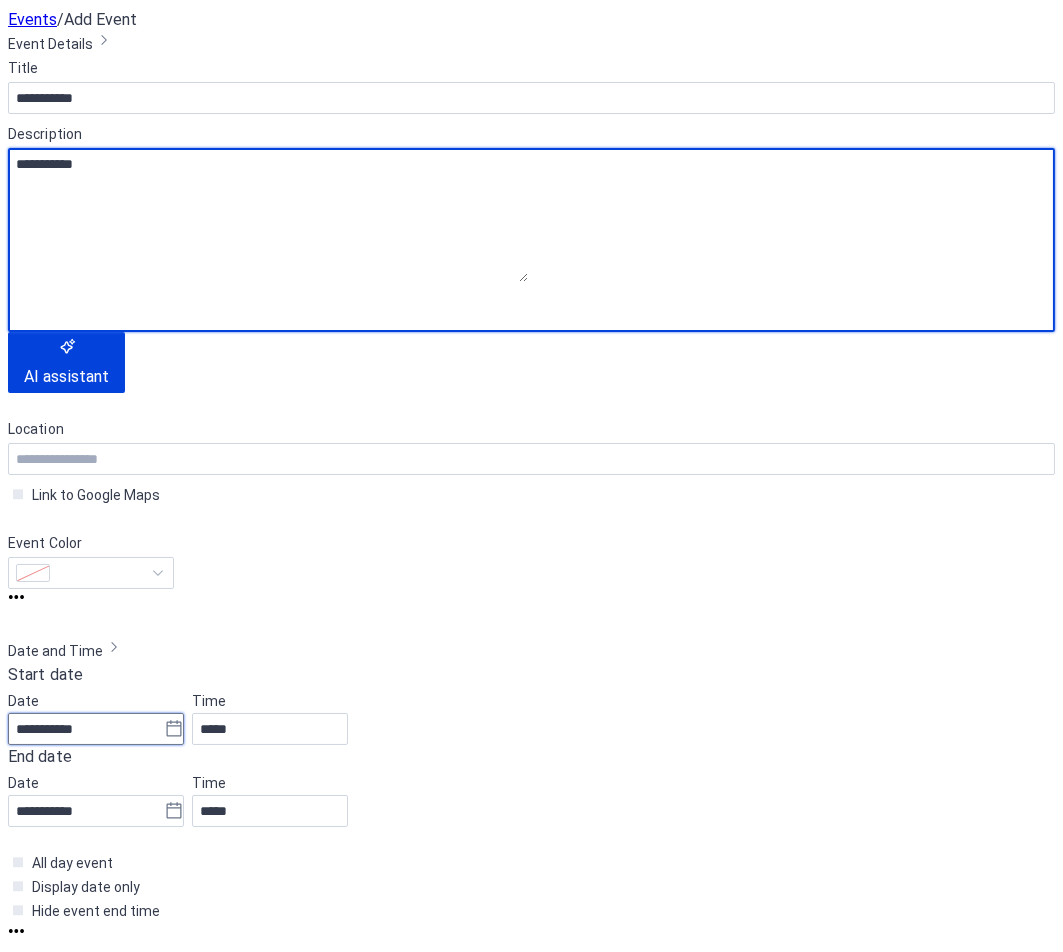 click on "**********" at bounding box center (86, 729) 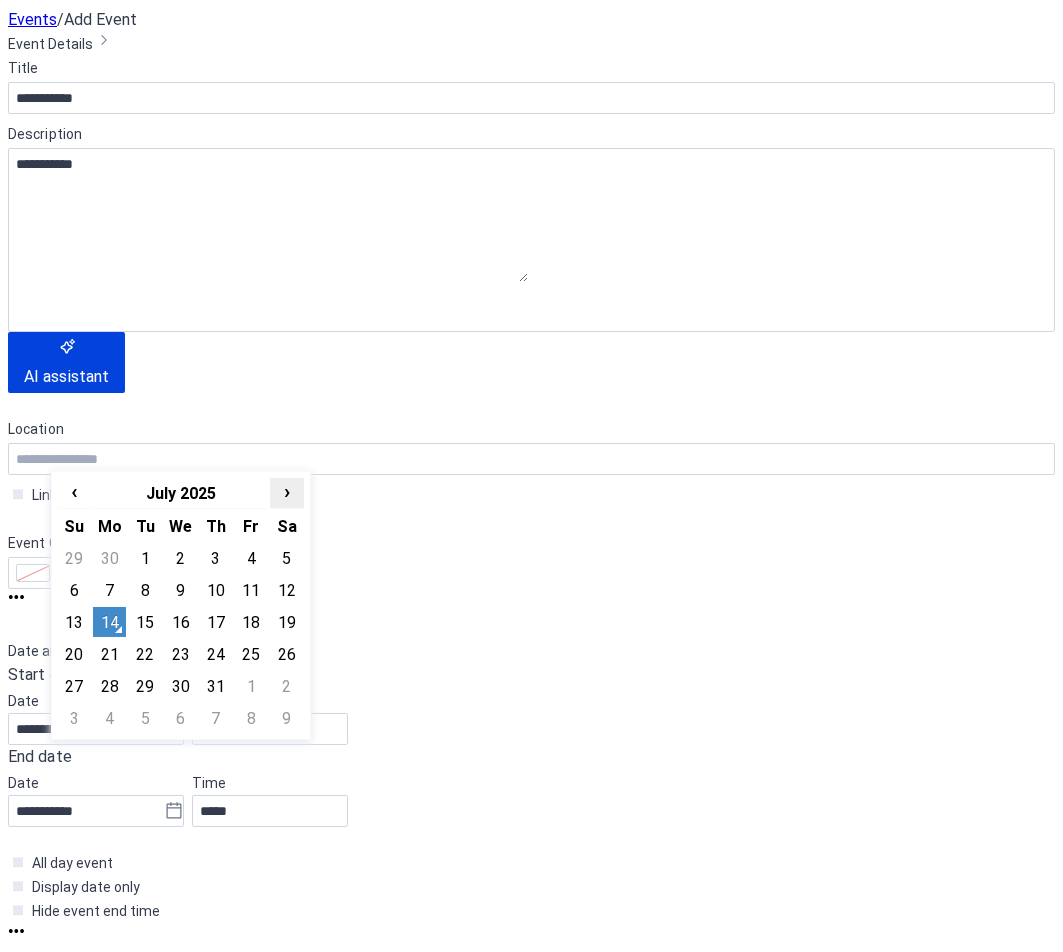 click on "›" at bounding box center (286, 491) 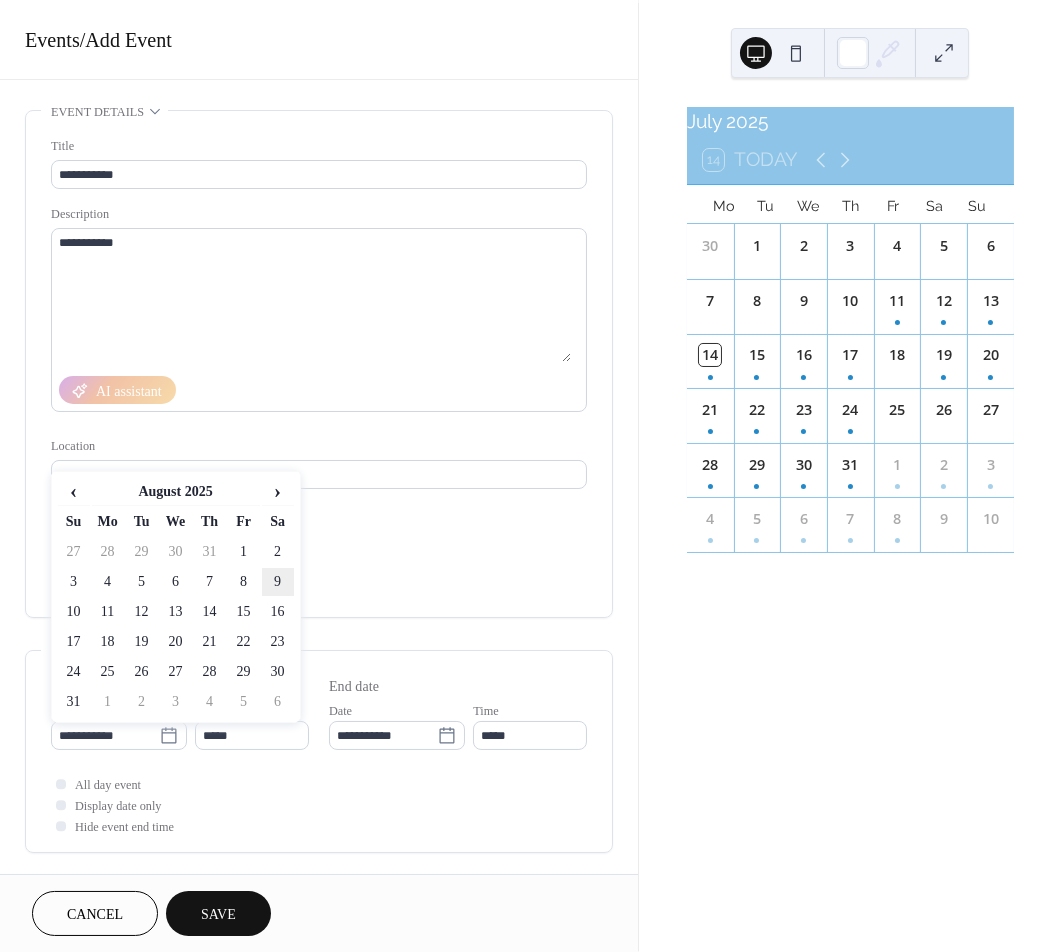 click on "9" at bounding box center [278, 582] 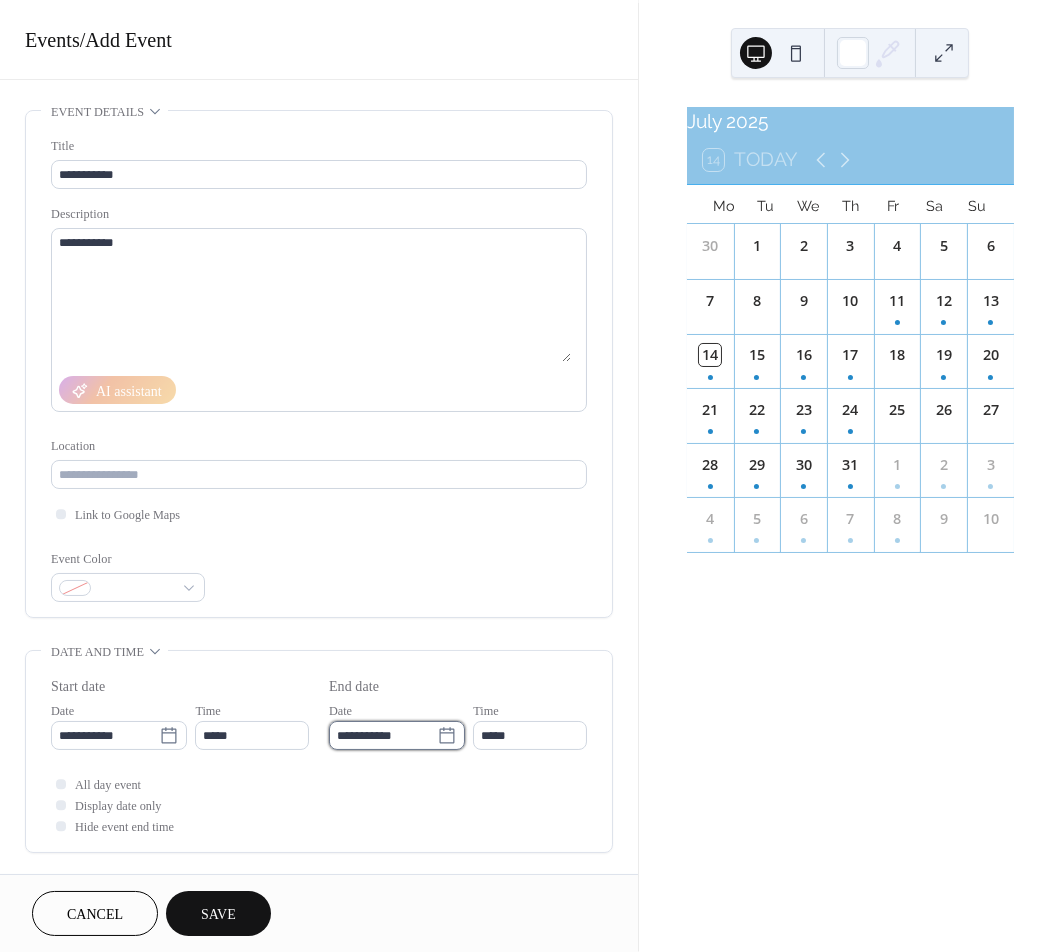 click on "**********" at bounding box center (383, 735) 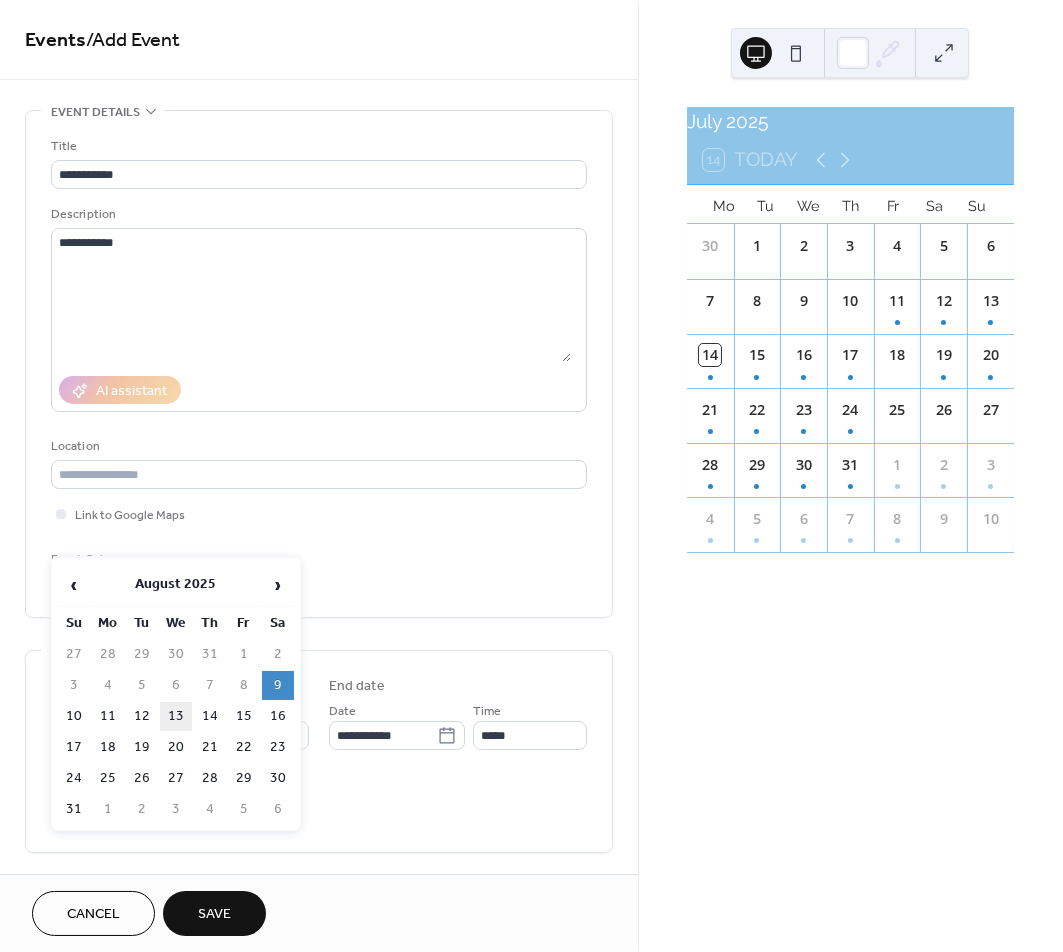 click on "13" at bounding box center (176, 716) 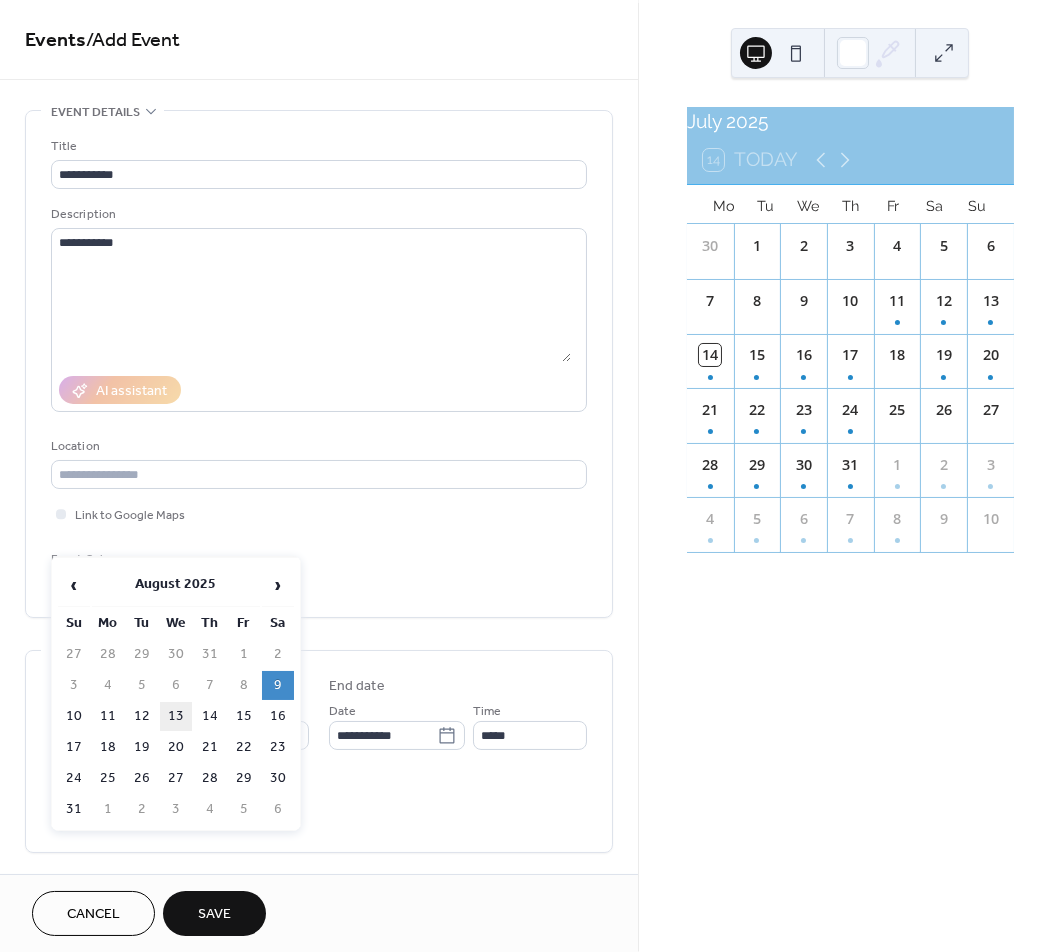 type on "**********" 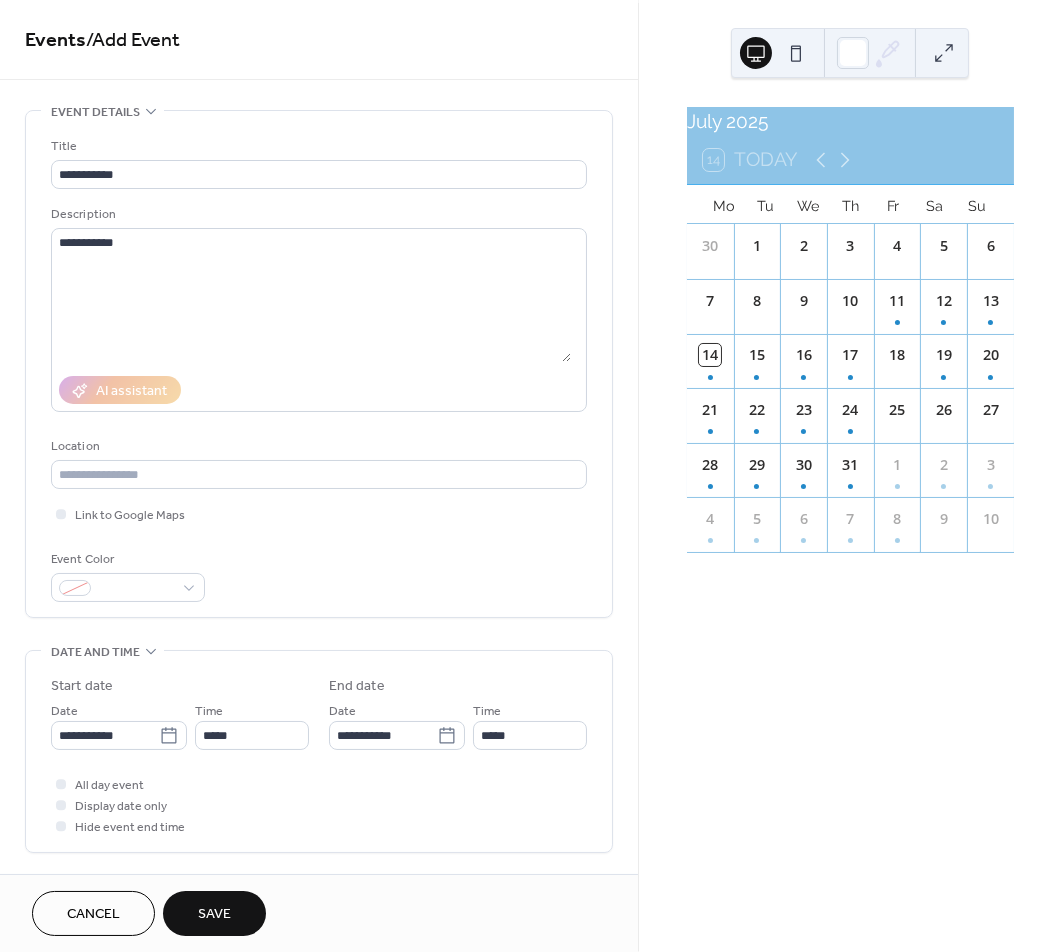 click on "Save" at bounding box center [214, 913] 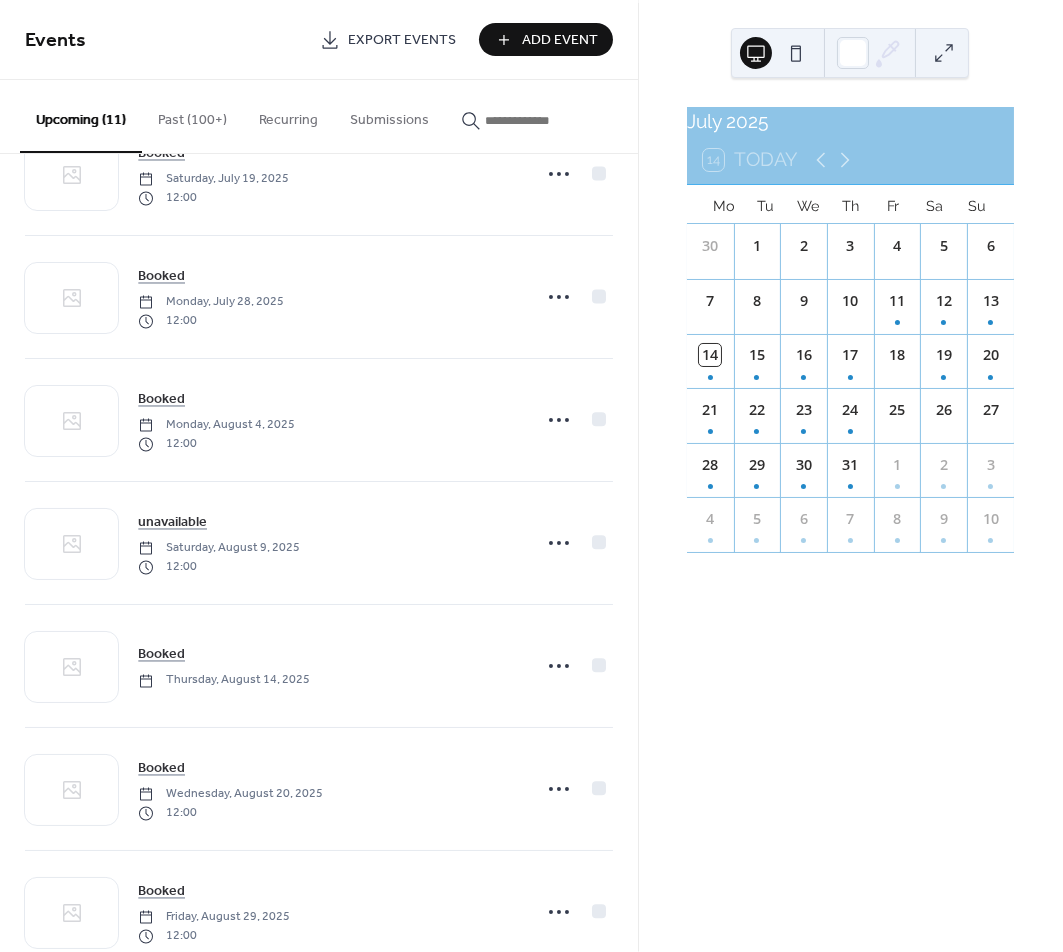 scroll, scrollTop: 129, scrollLeft: 0, axis: vertical 